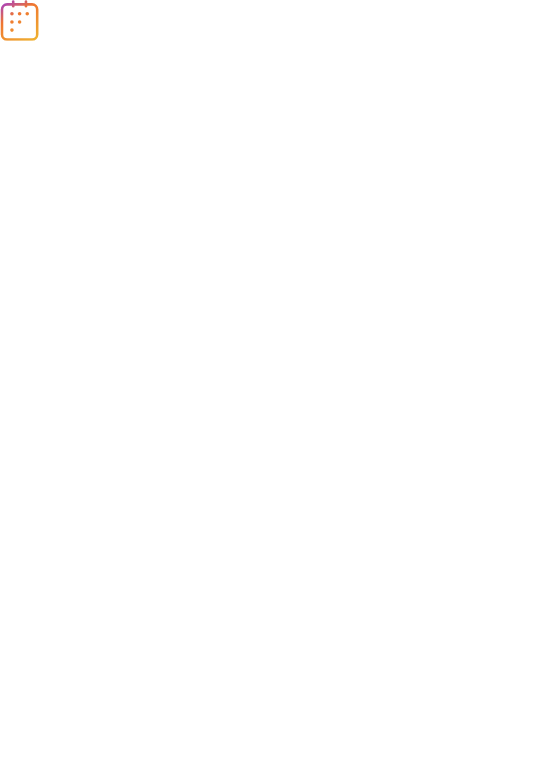 scroll, scrollTop: 0, scrollLeft: 0, axis: both 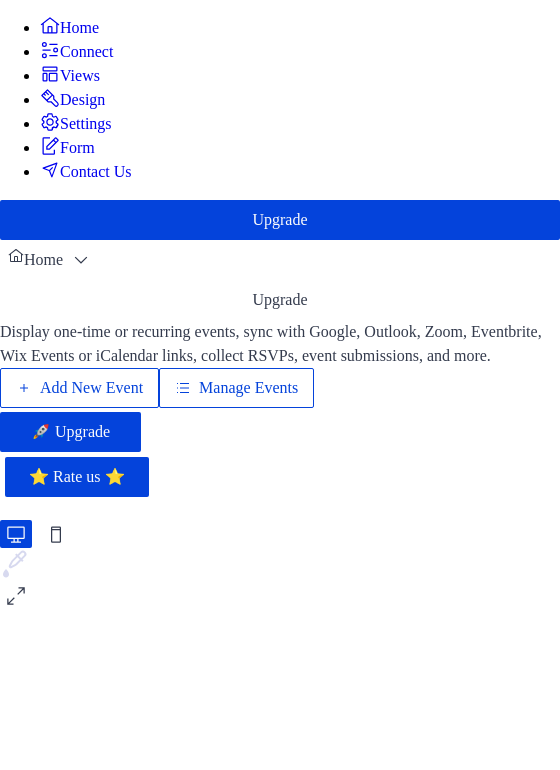 click on "Manage Events" at bounding box center (248, 388) 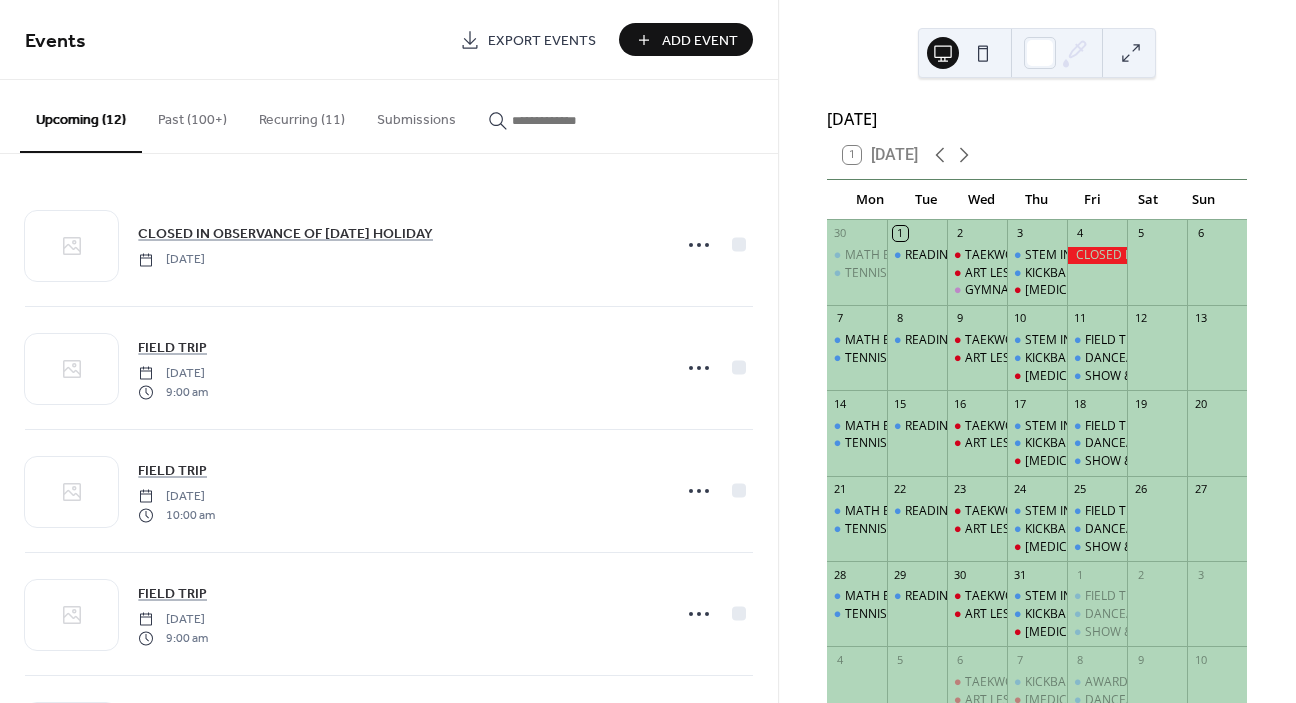scroll, scrollTop: 0, scrollLeft: 0, axis: both 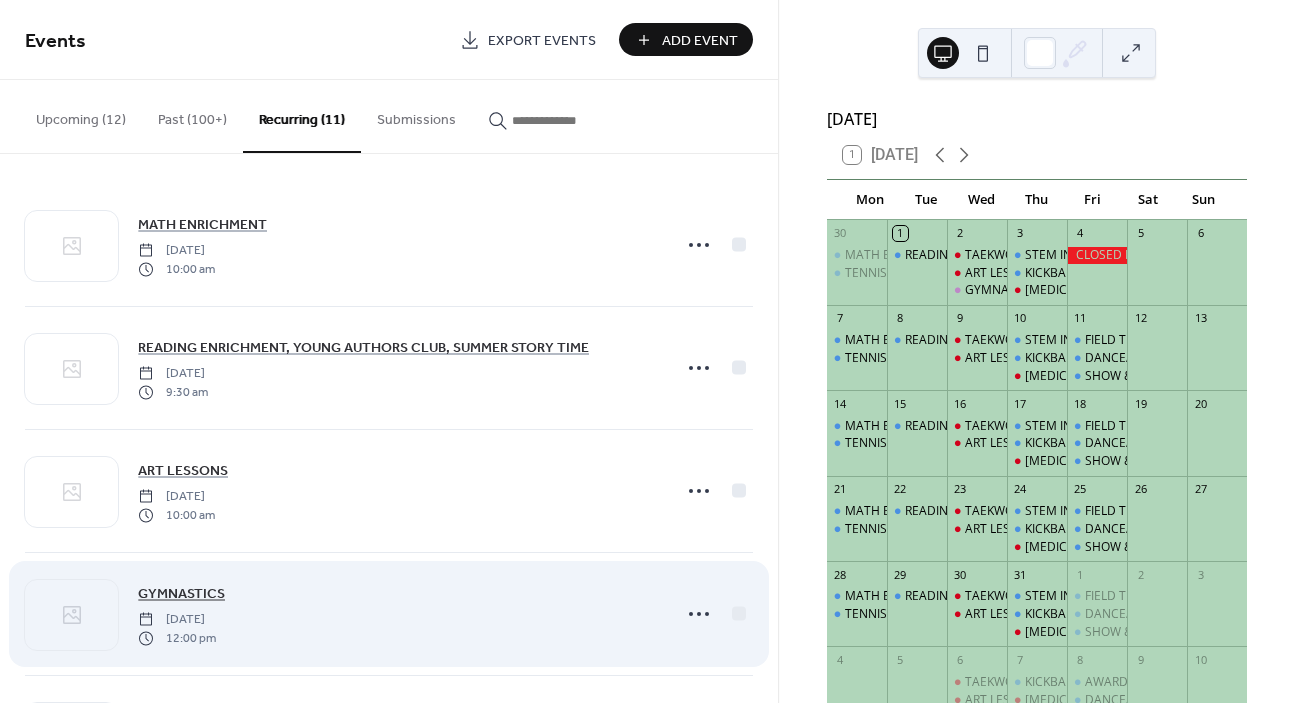click on "GYMNASTICS" at bounding box center [181, 594] 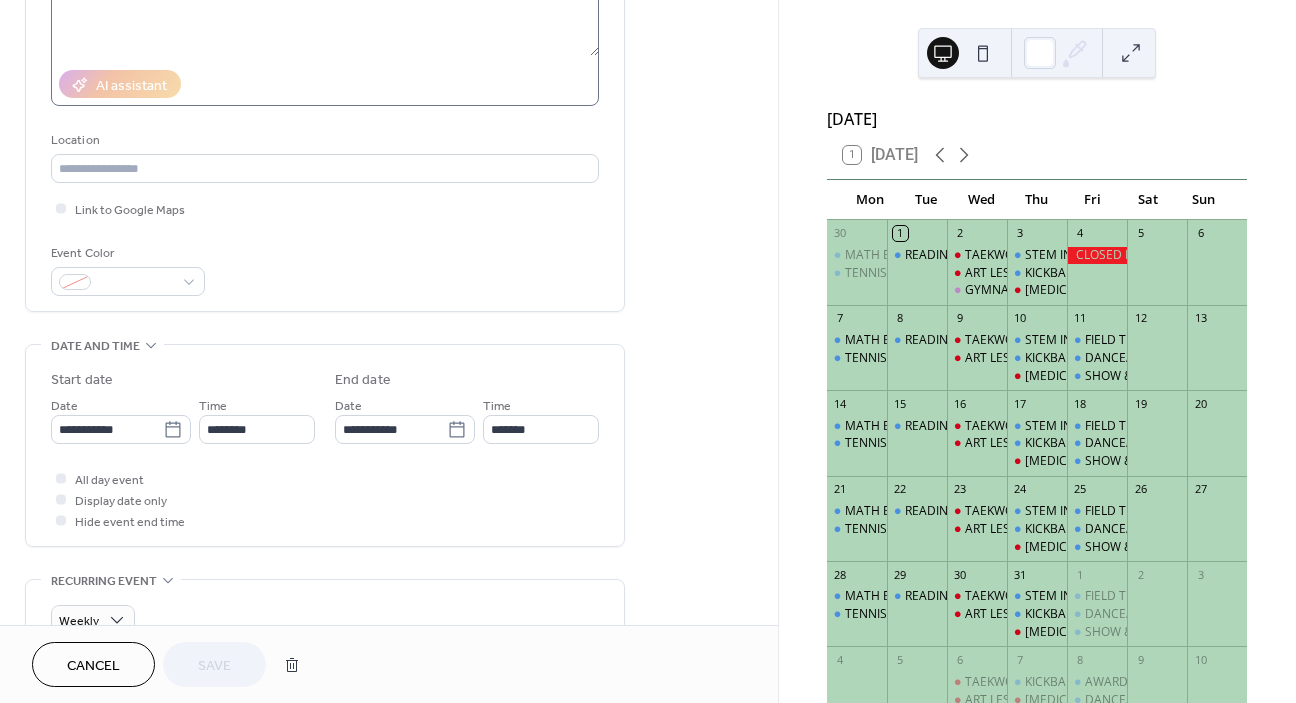 scroll, scrollTop: 377, scrollLeft: 0, axis: vertical 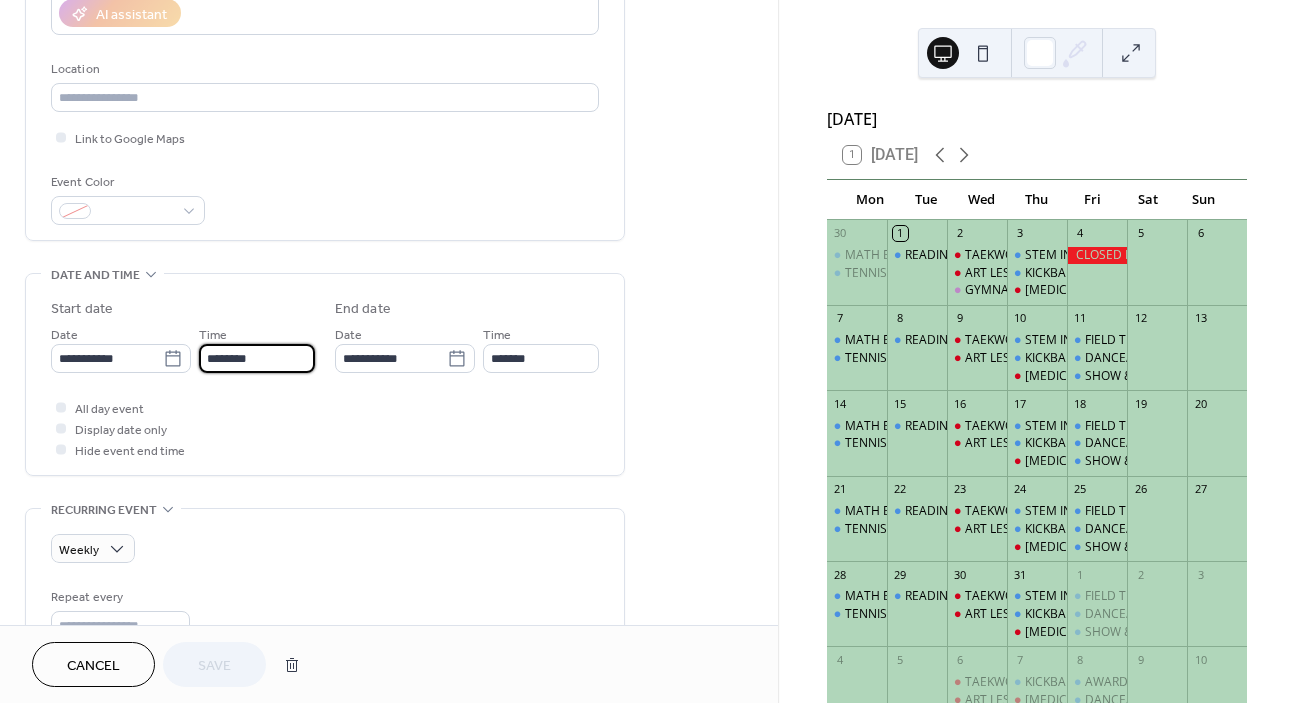 click on "********" at bounding box center (257, 358) 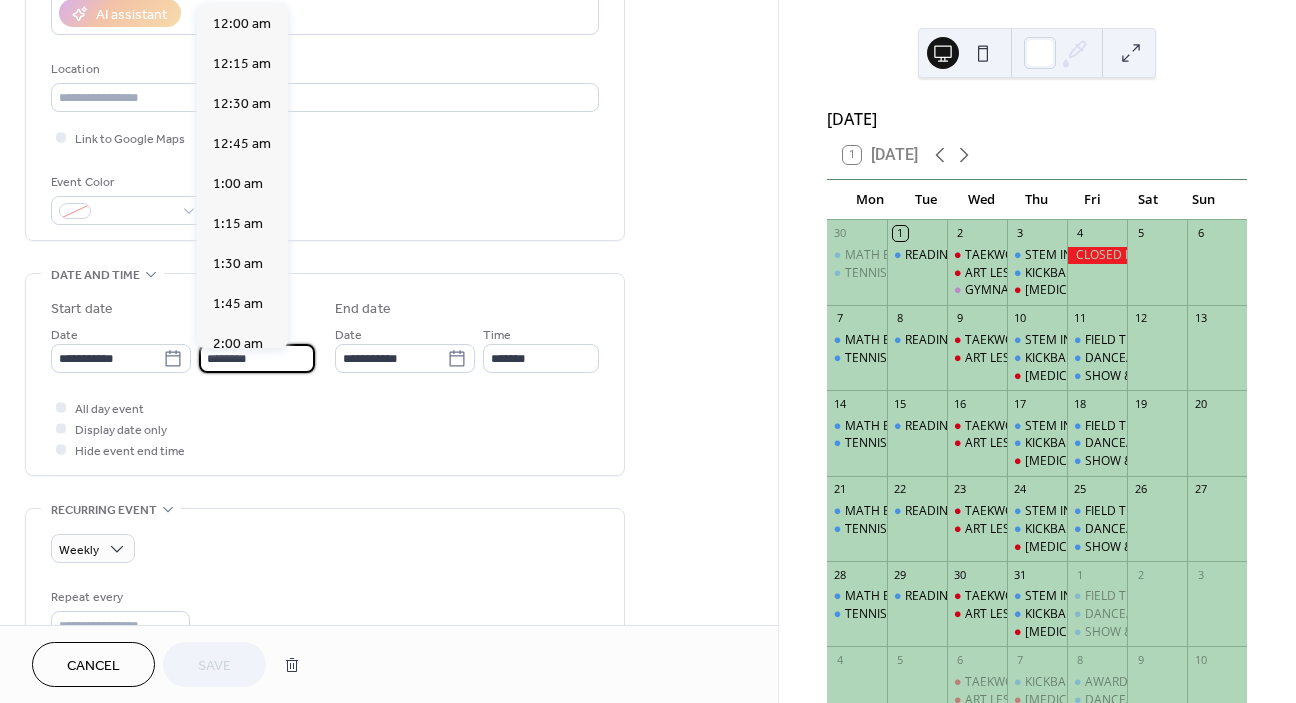 scroll, scrollTop: 1920, scrollLeft: 0, axis: vertical 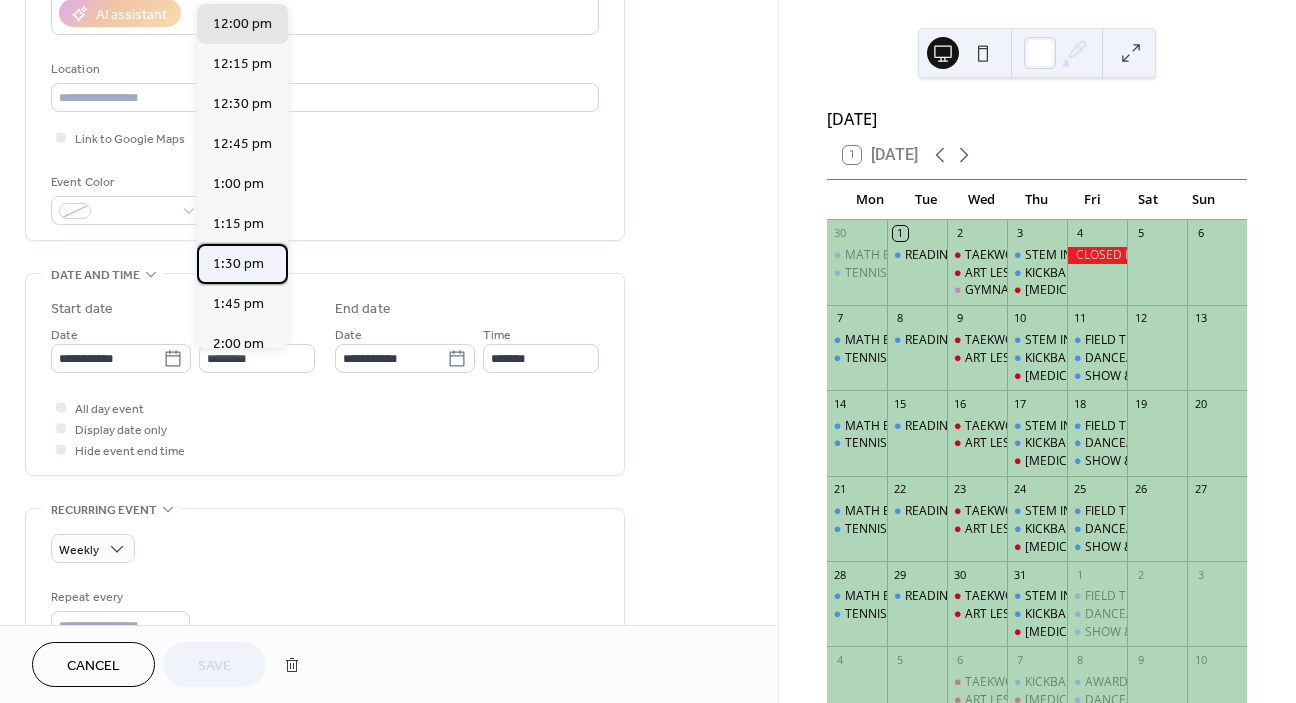 click on "1:30 pm" at bounding box center (238, 264) 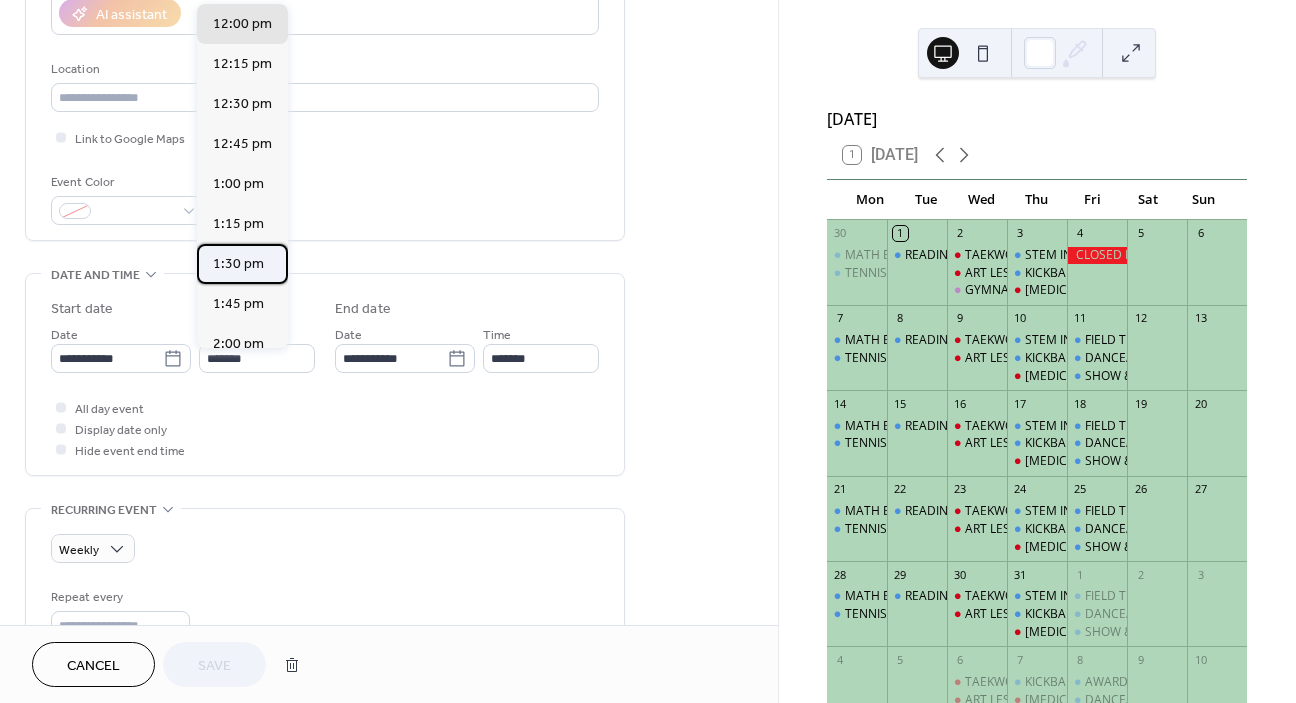 type on "*******" 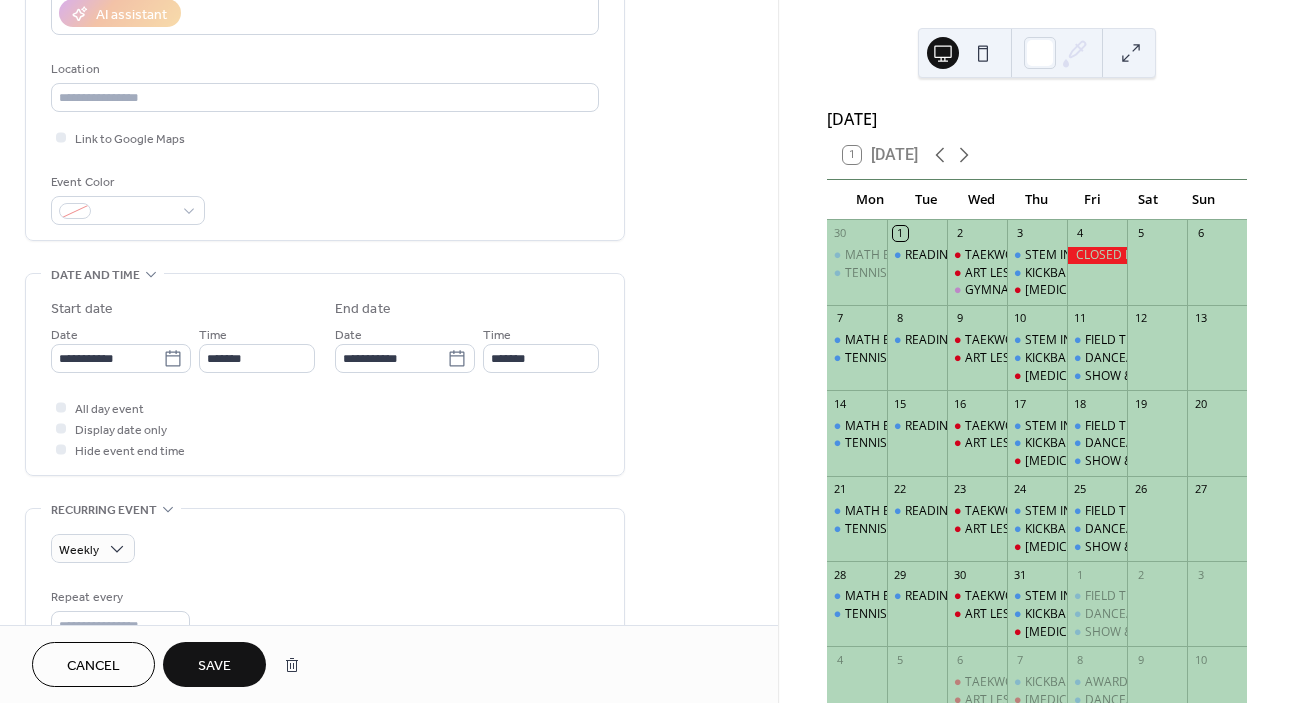 click on "Save" at bounding box center (214, 666) 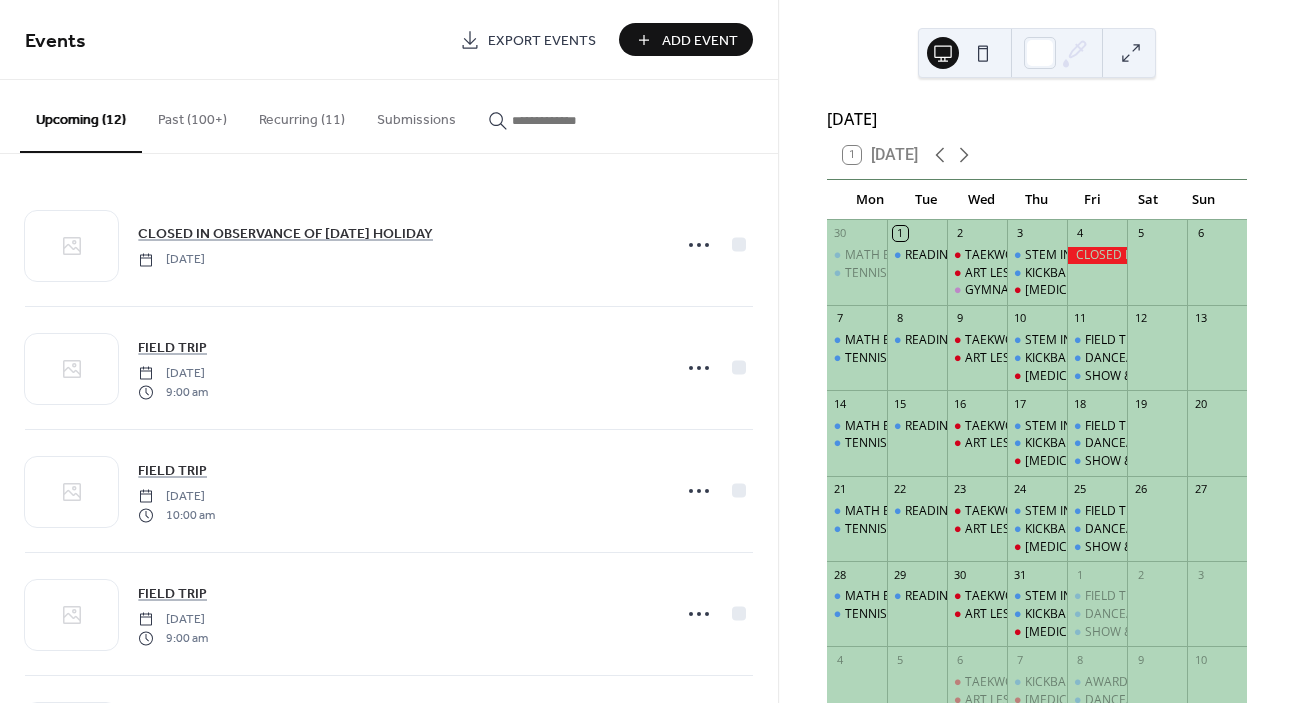 click on "Recurring  (11)" at bounding box center [302, 115] 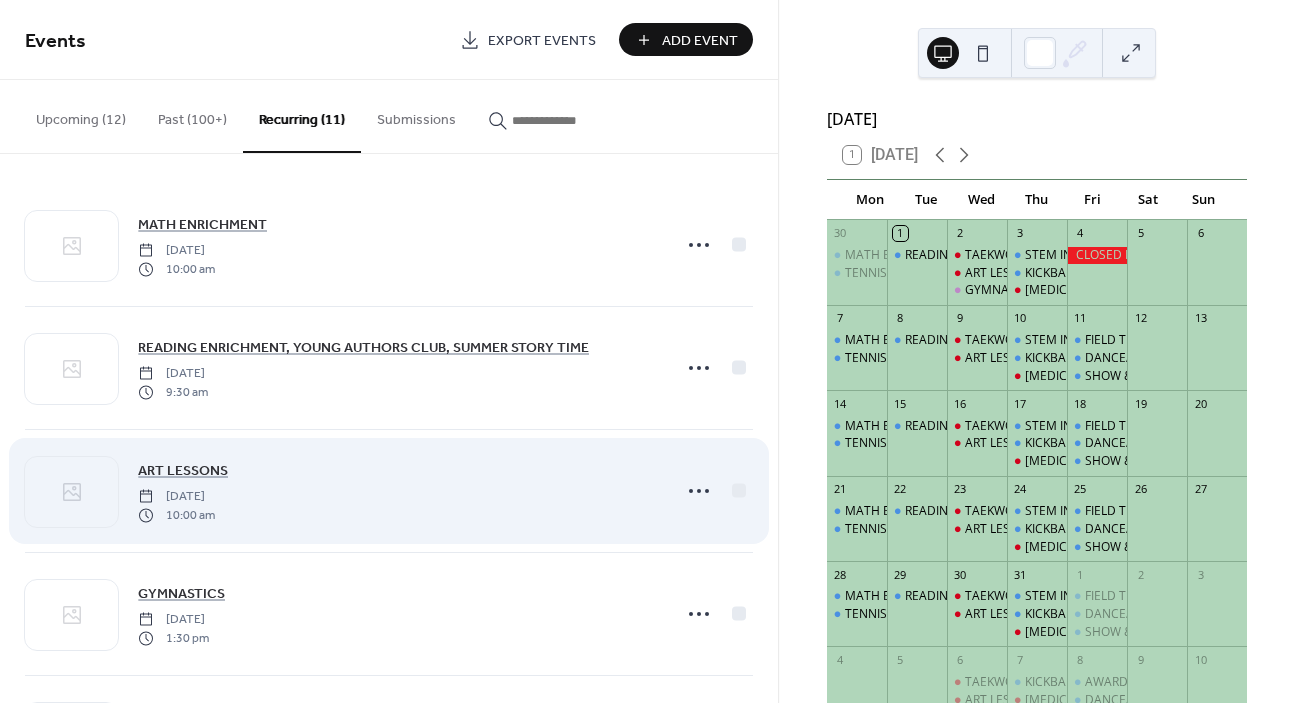 scroll, scrollTop: 0, scrollLeft: 0, axis: both 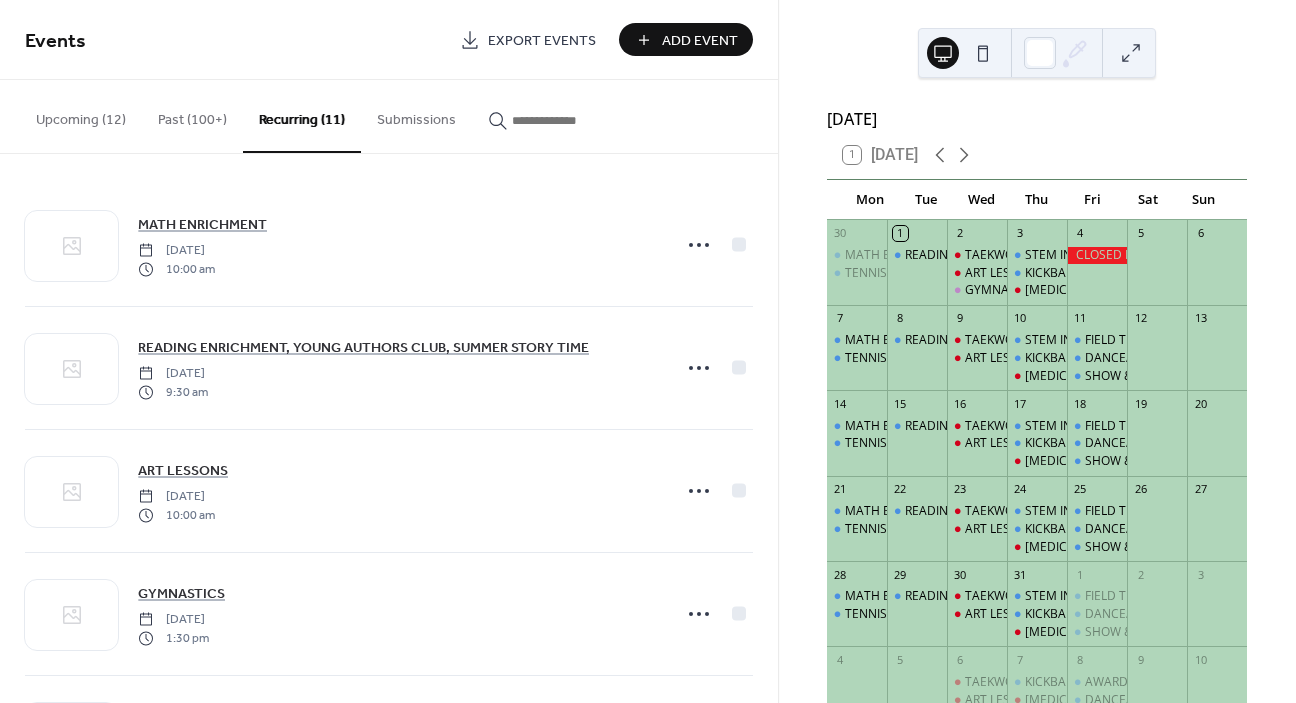click on "Upcoming  (12)" at bounding box center [81, 115] 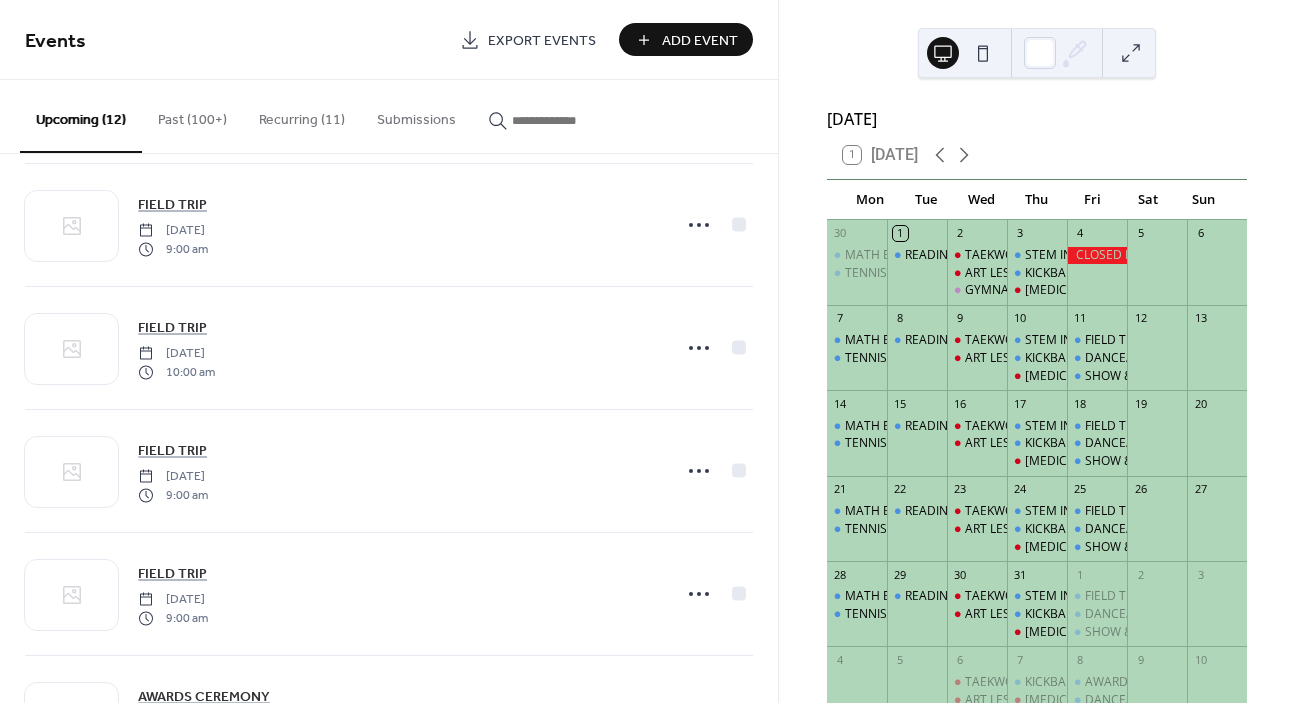 scroll, scrollTop: 0, scrollLeft: 0, axis: both 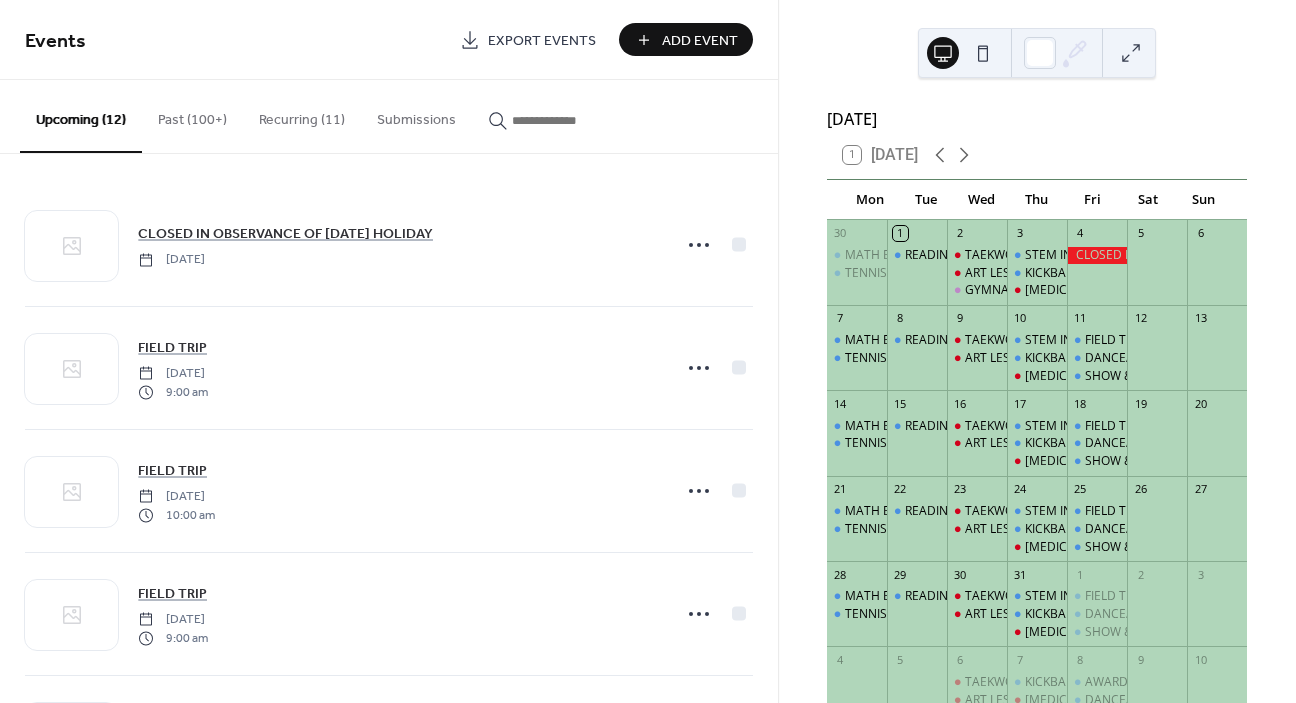 click on "Past  (100+)" at bounding box center [192, 115] 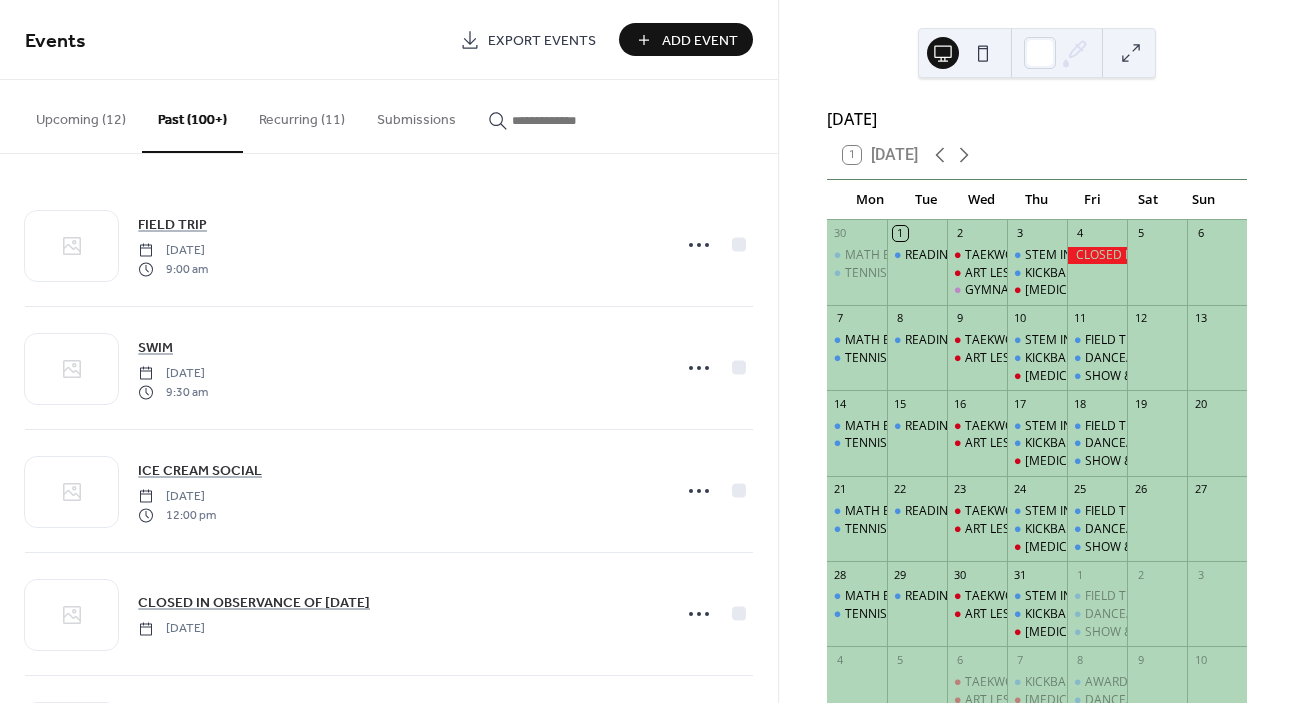 scroll, scrollTop: 0, scrollLeft: 0, axis: both 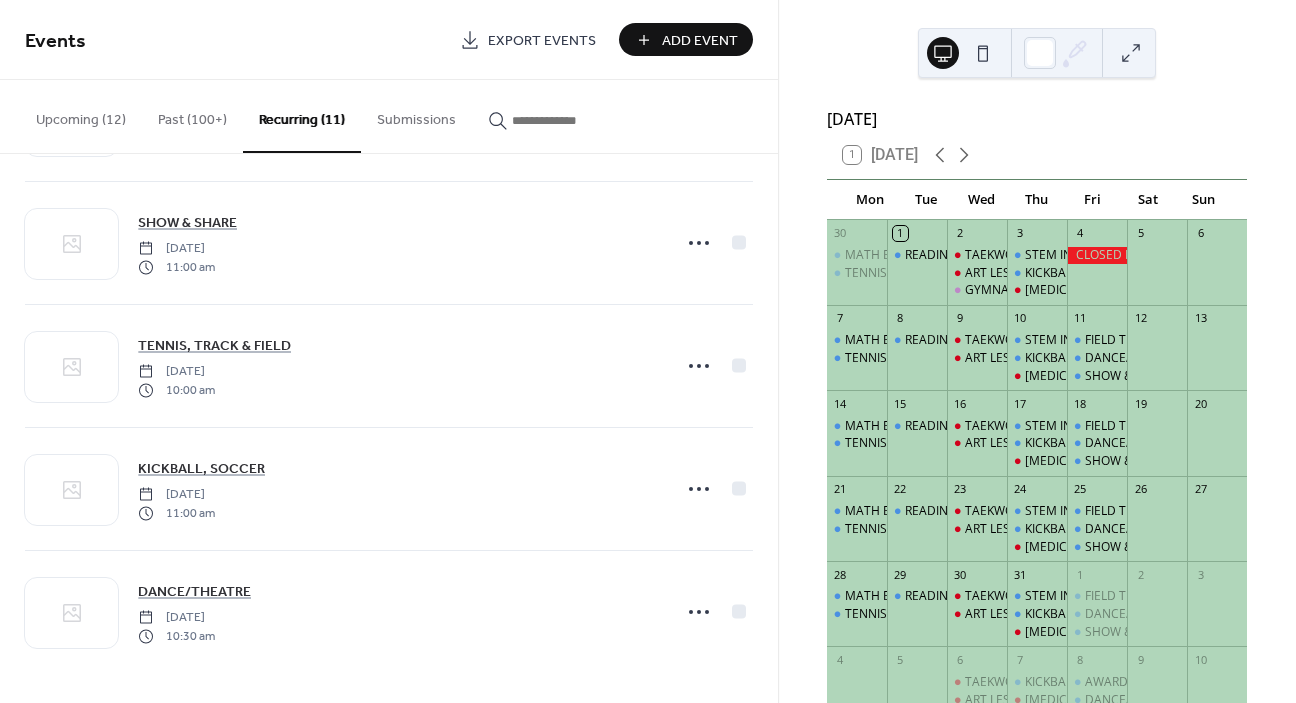 click on "Add Event" at bounding box center [700, 41] 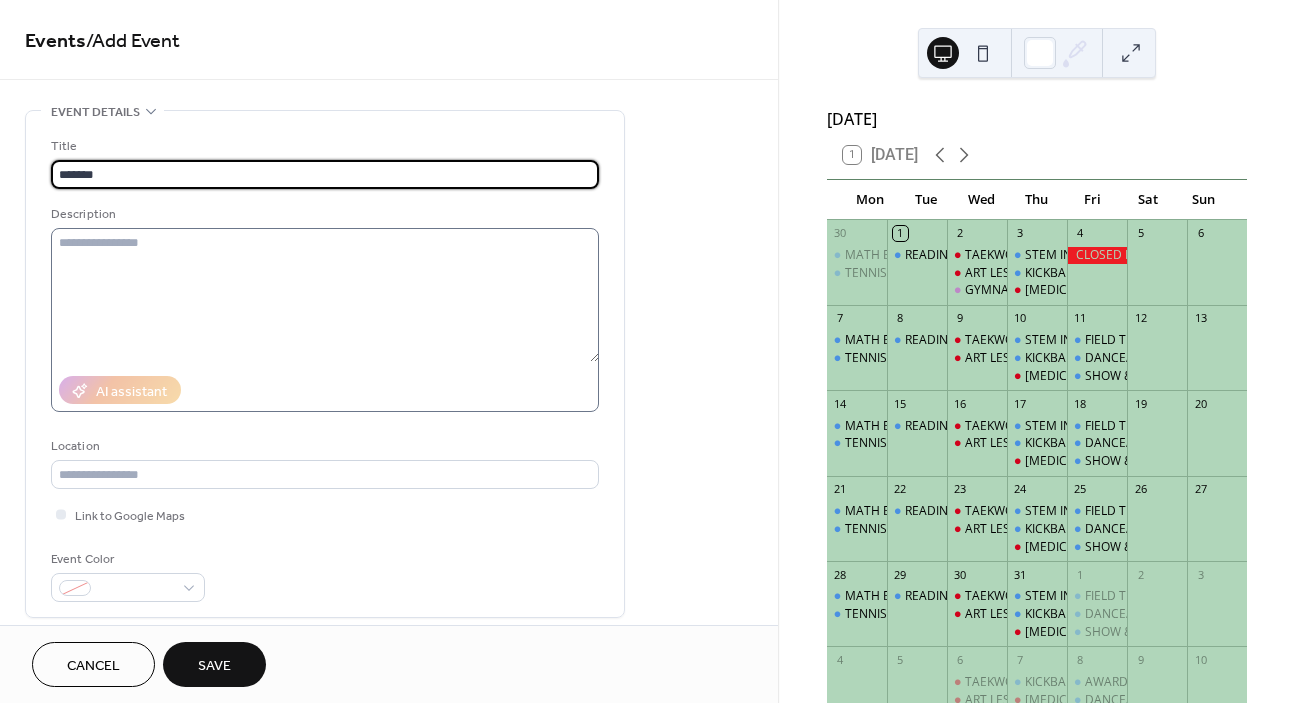 type on "*******" 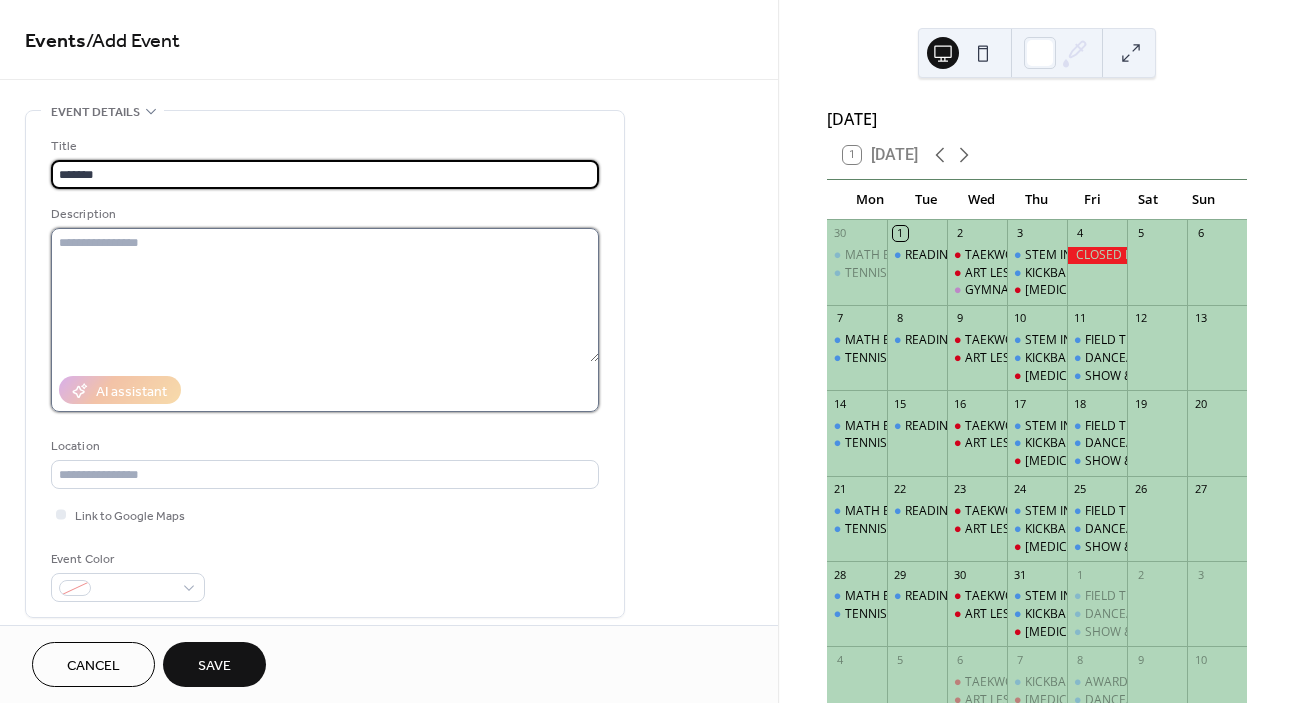 click at bounding box center [325, 295] 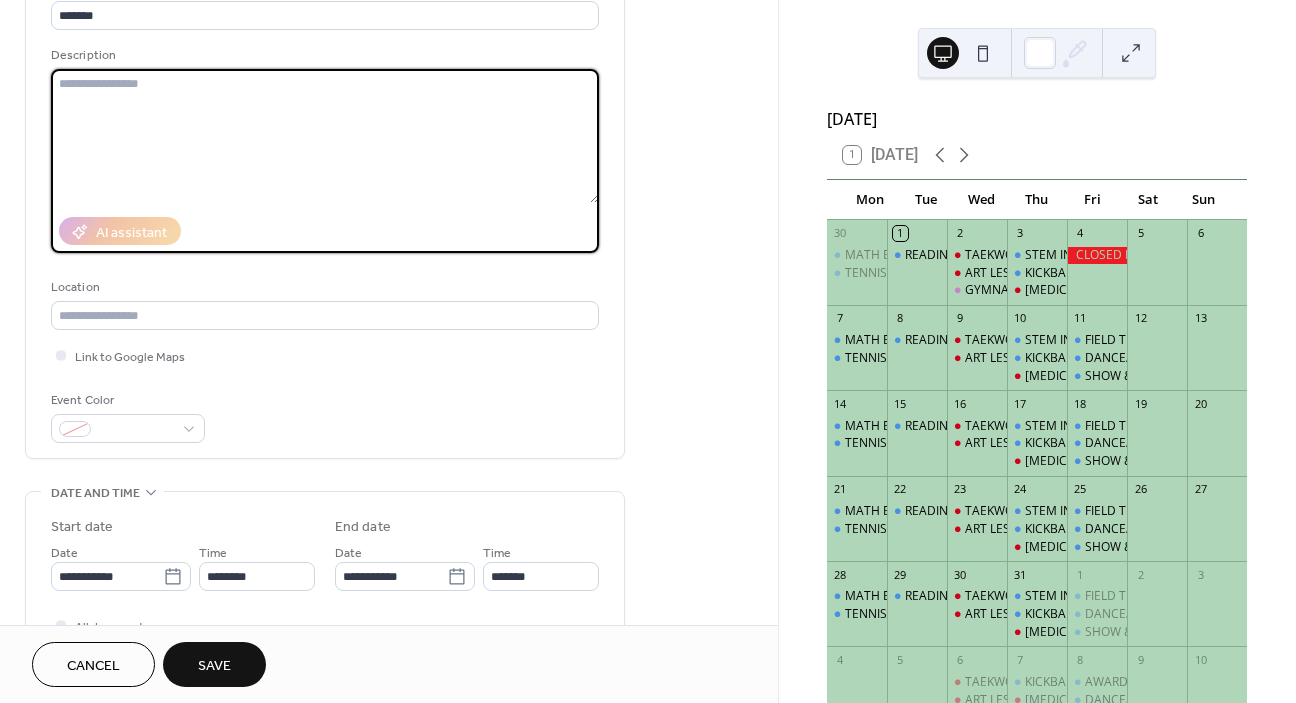 scroll, scrollTop: 220, scrollLeft: 0, axis: vertical 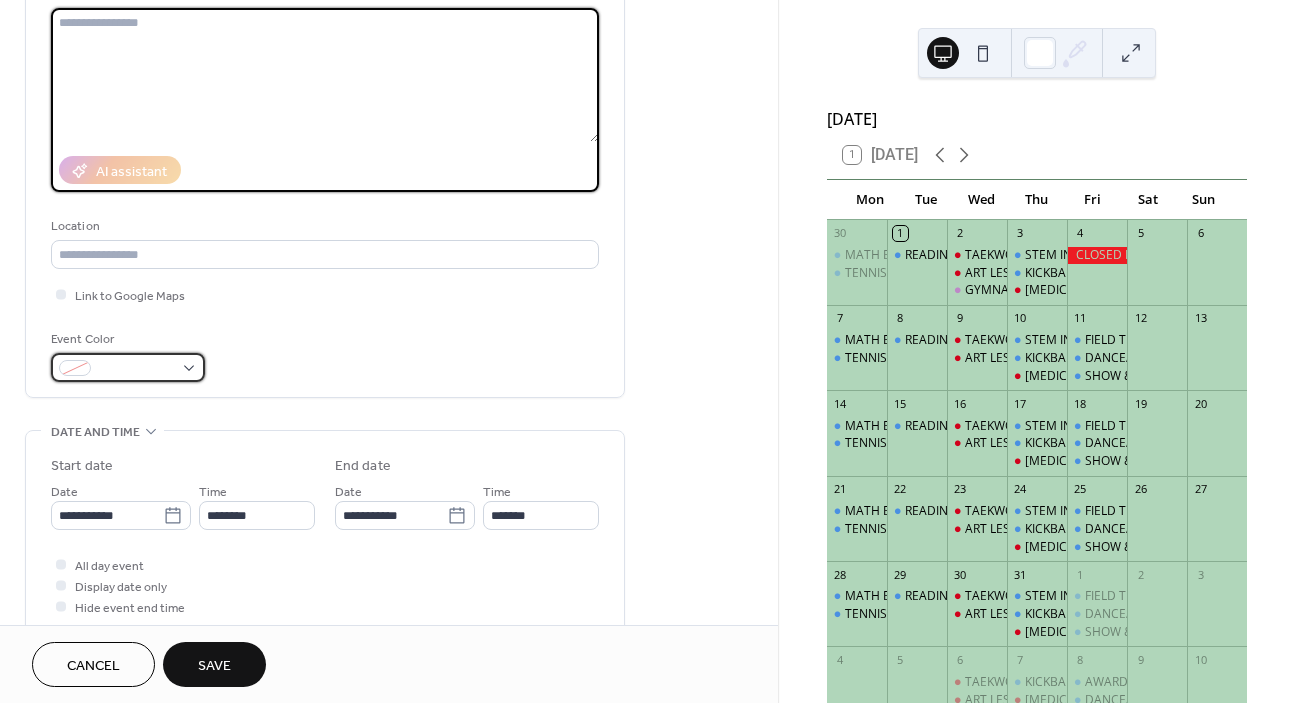 click at bounding box center [136, 369] 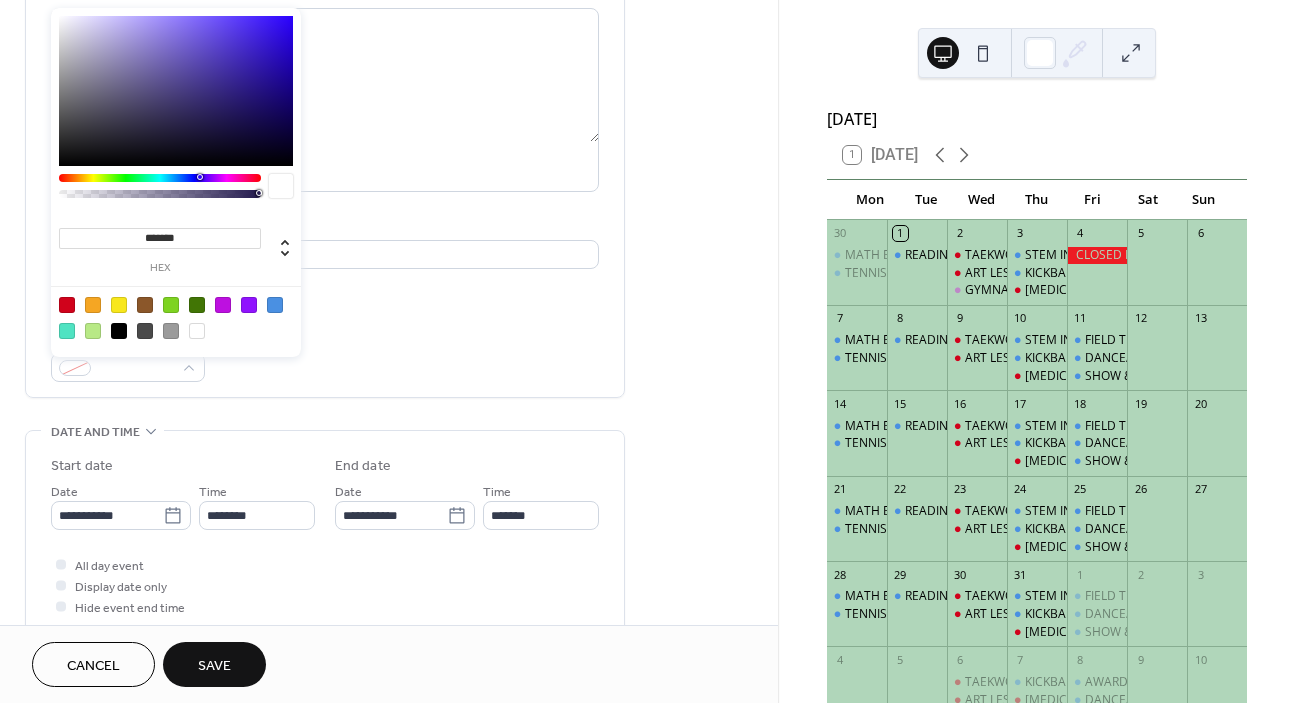 click at bounding box center [67, 305] 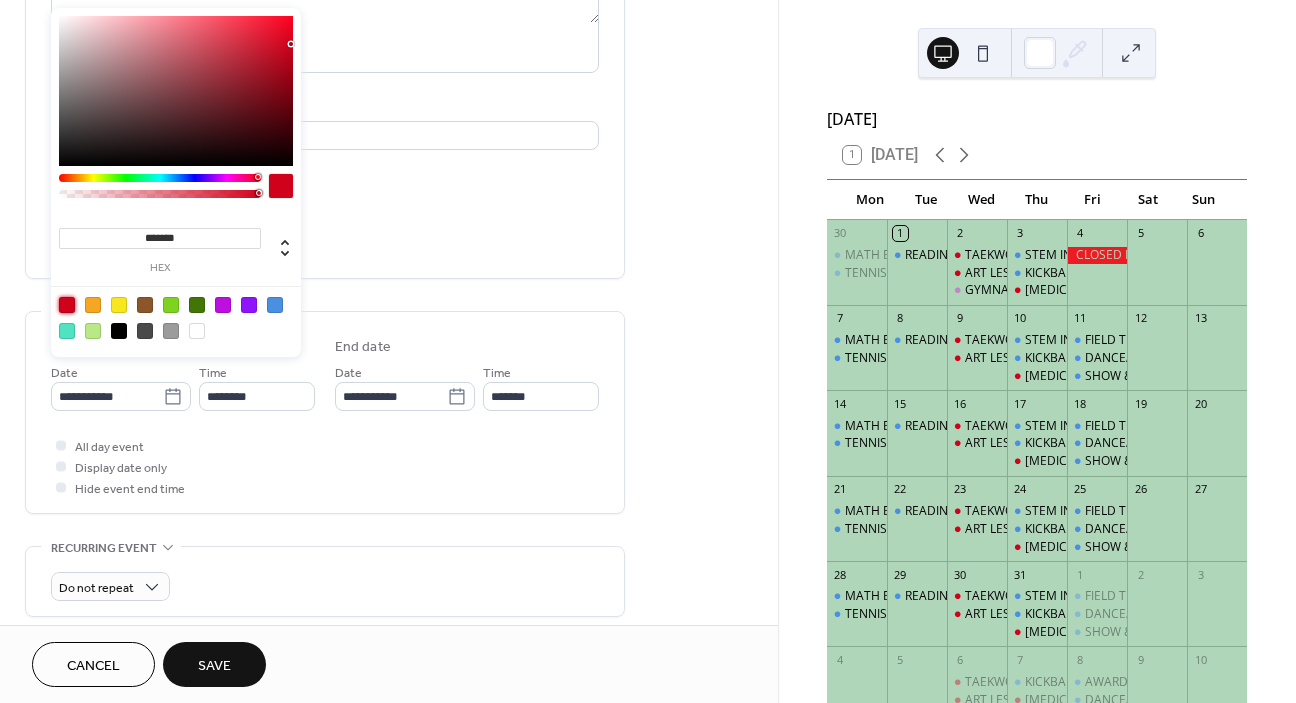 scroll, scrollTop: 342, scrollLeft: 0, axis: vertical 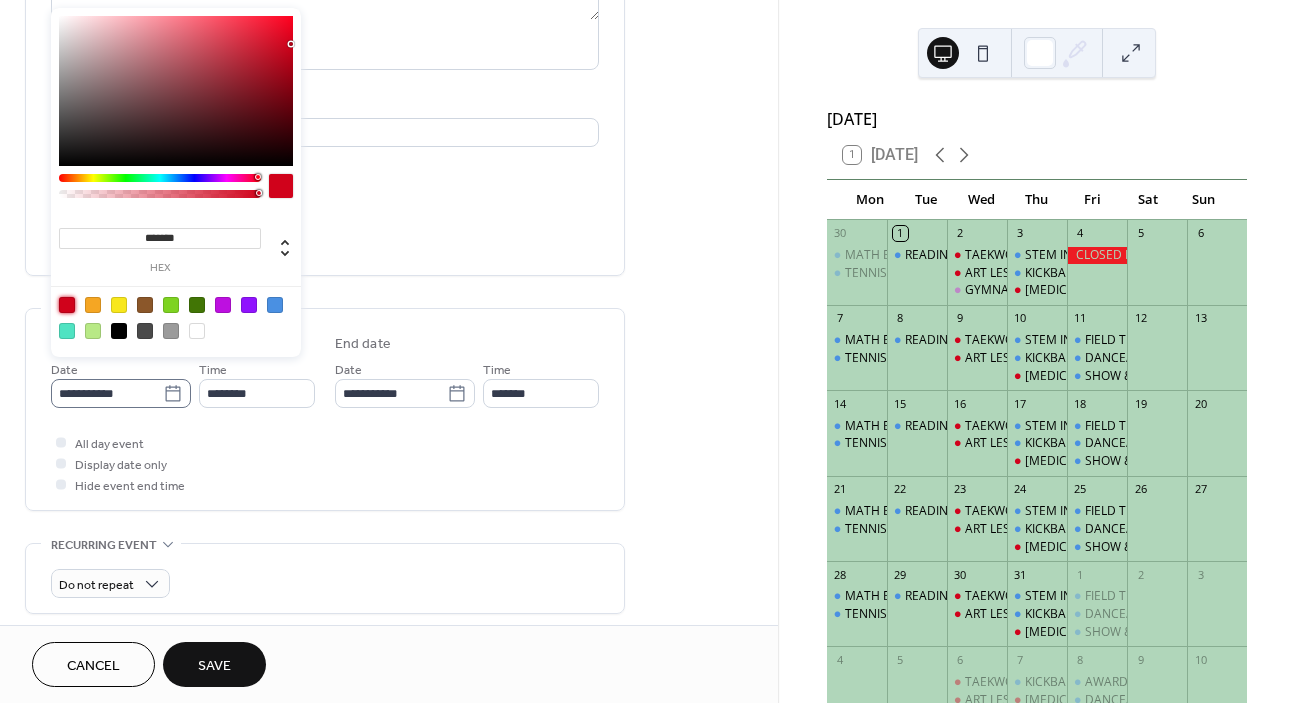 click on "**********" at bounding box center [121, 393] 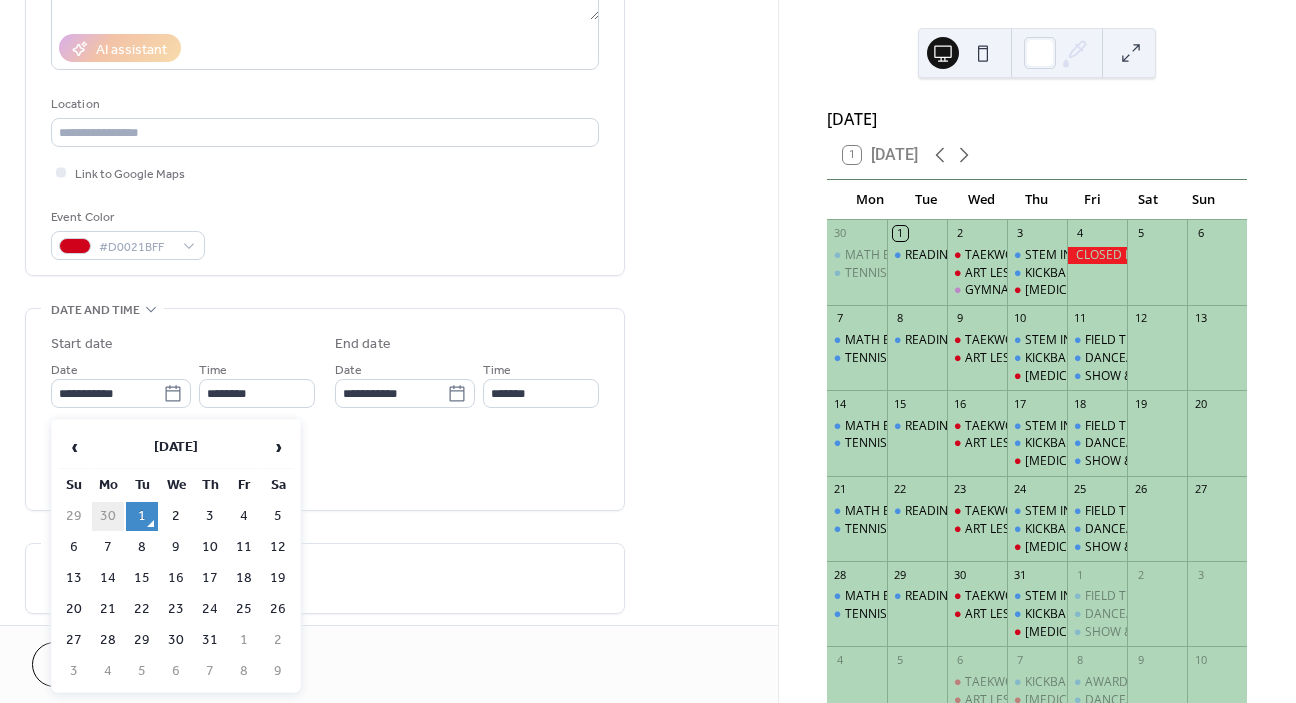 click on "30" at bounding box center (108, 516) 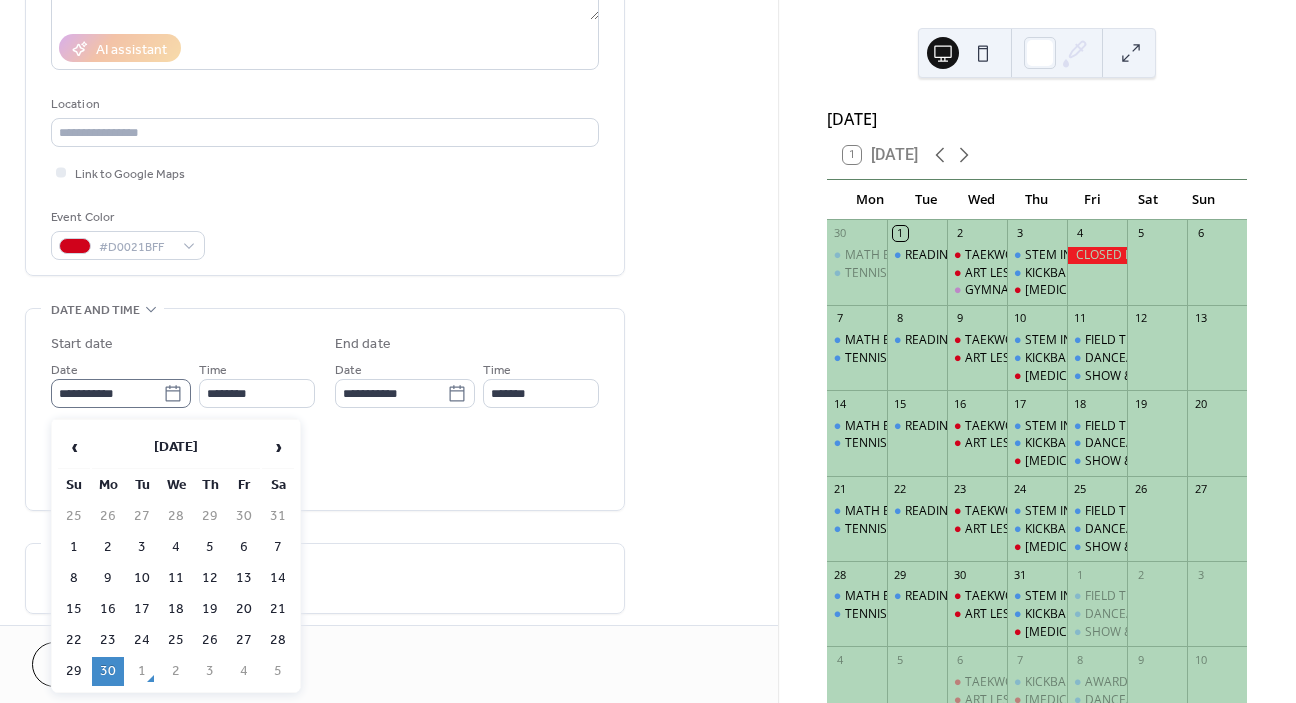 click 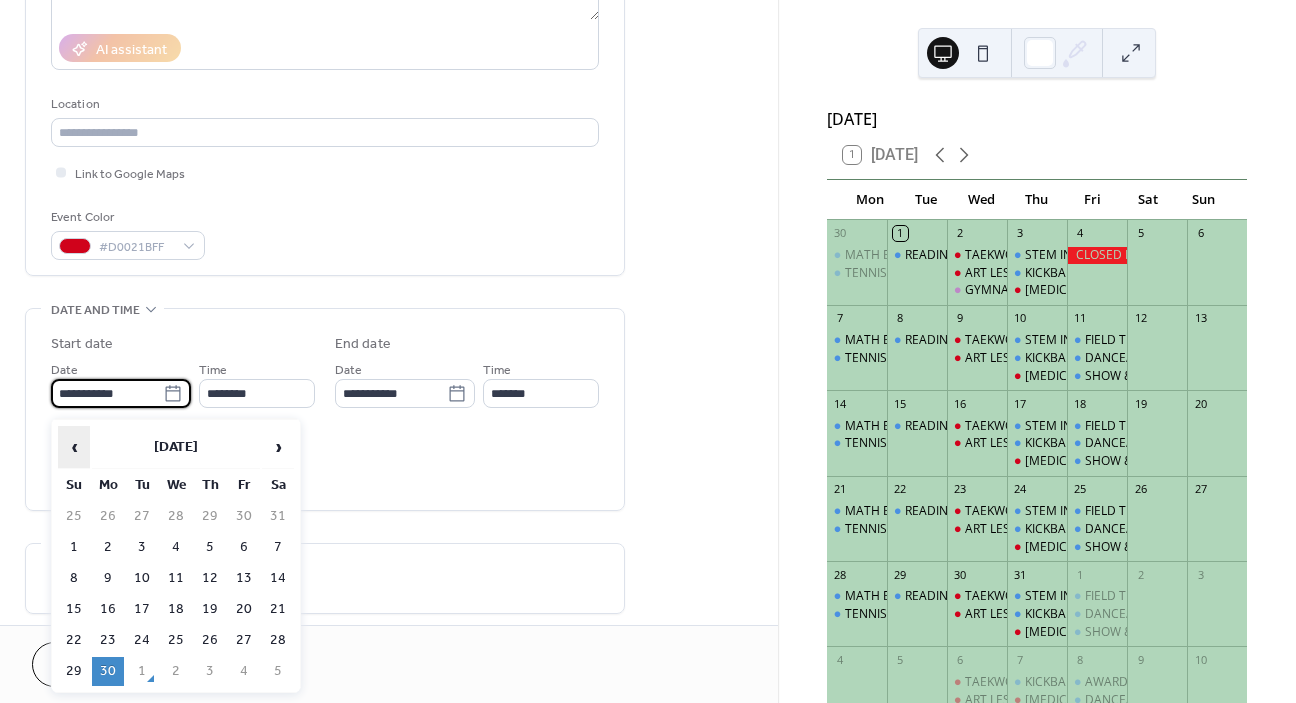 click on "‹" at bounding box center [74, 447] 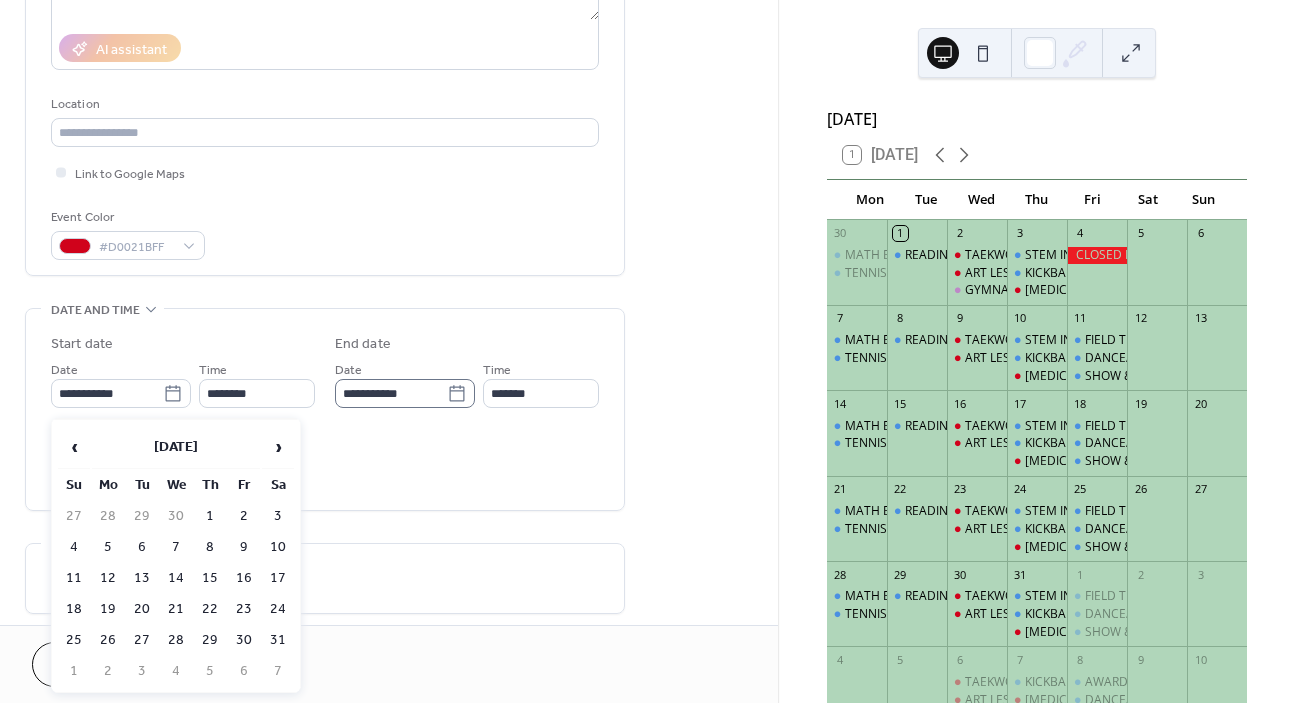 click 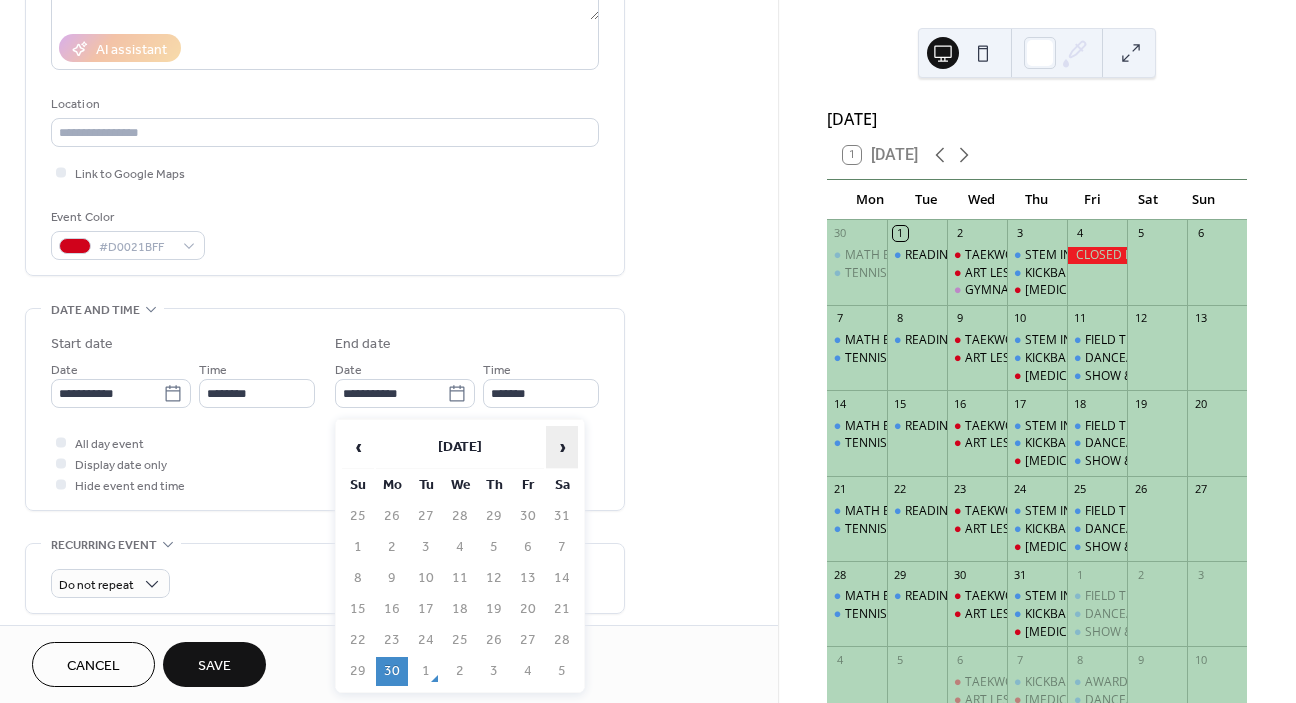 click on "›" at bounding box center (562, 447) 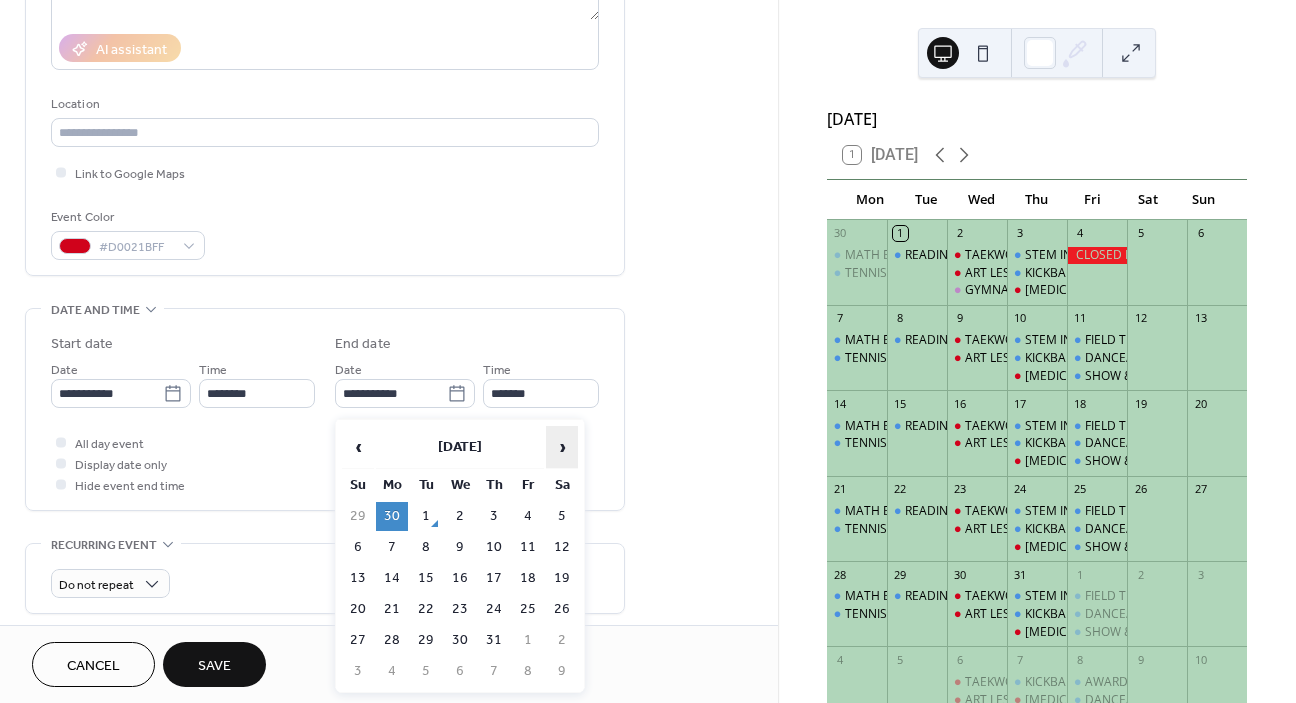 click on "›" at bounding box center (562, 447) 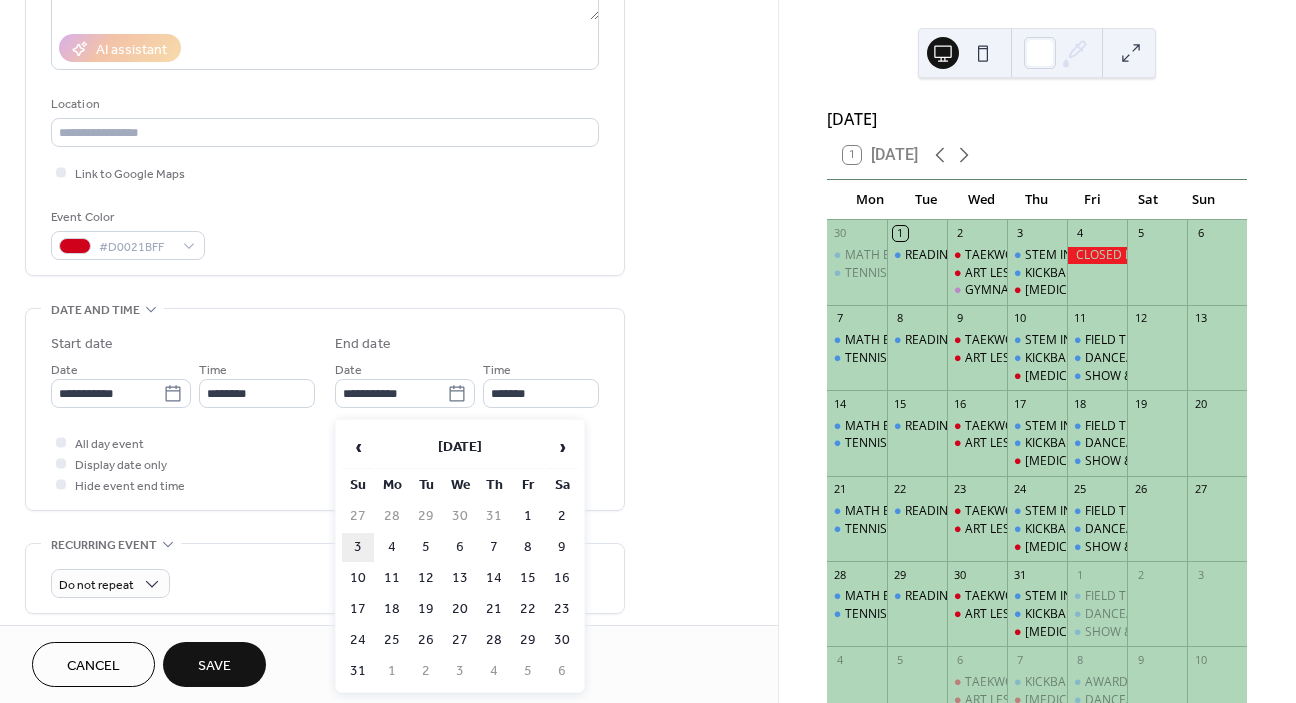 click on "3" at bounding box center (358, 547) 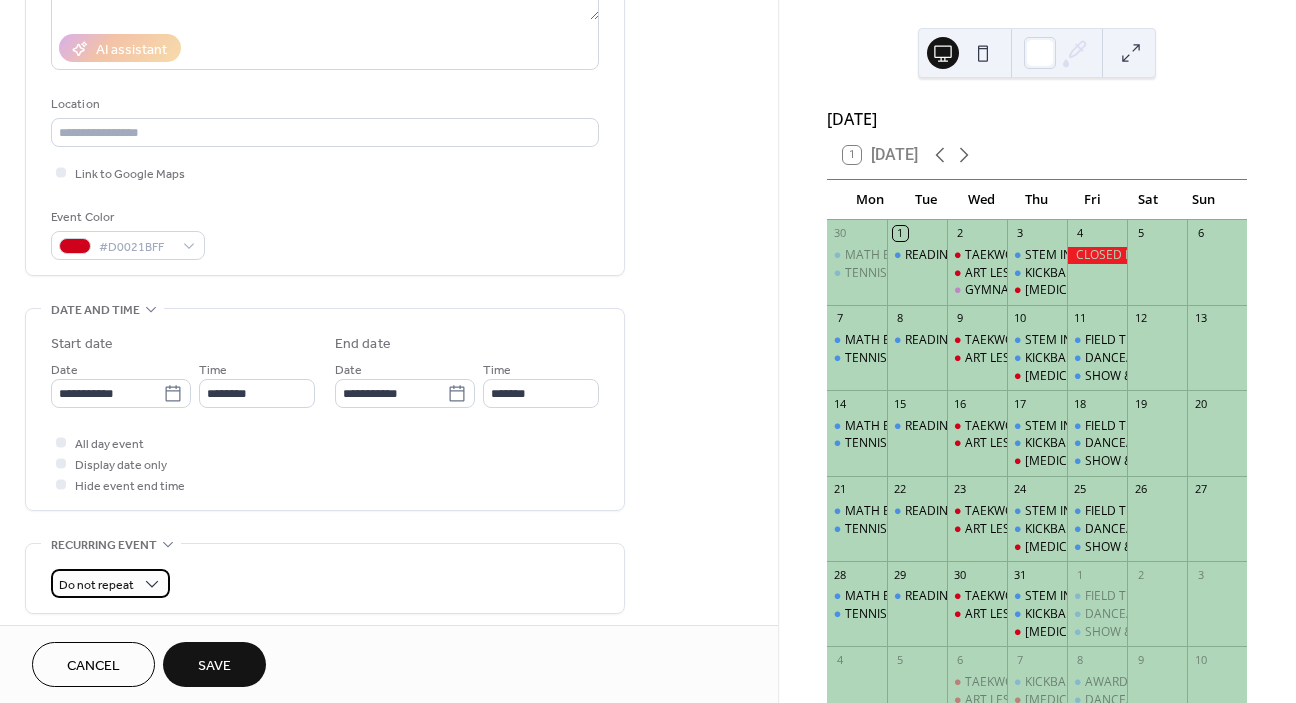 click on "Do not repeat" at bounding box center (110, 583) 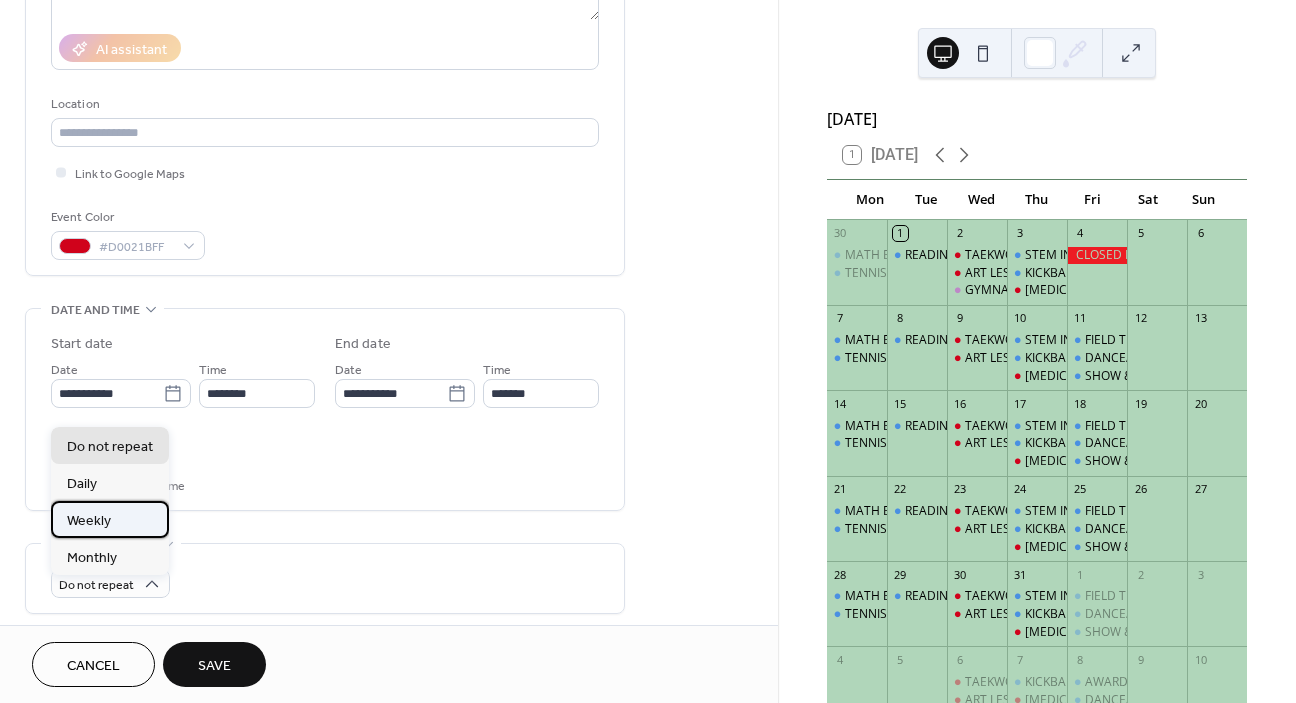 click on "Weekly" at bounding box center [89, 521] 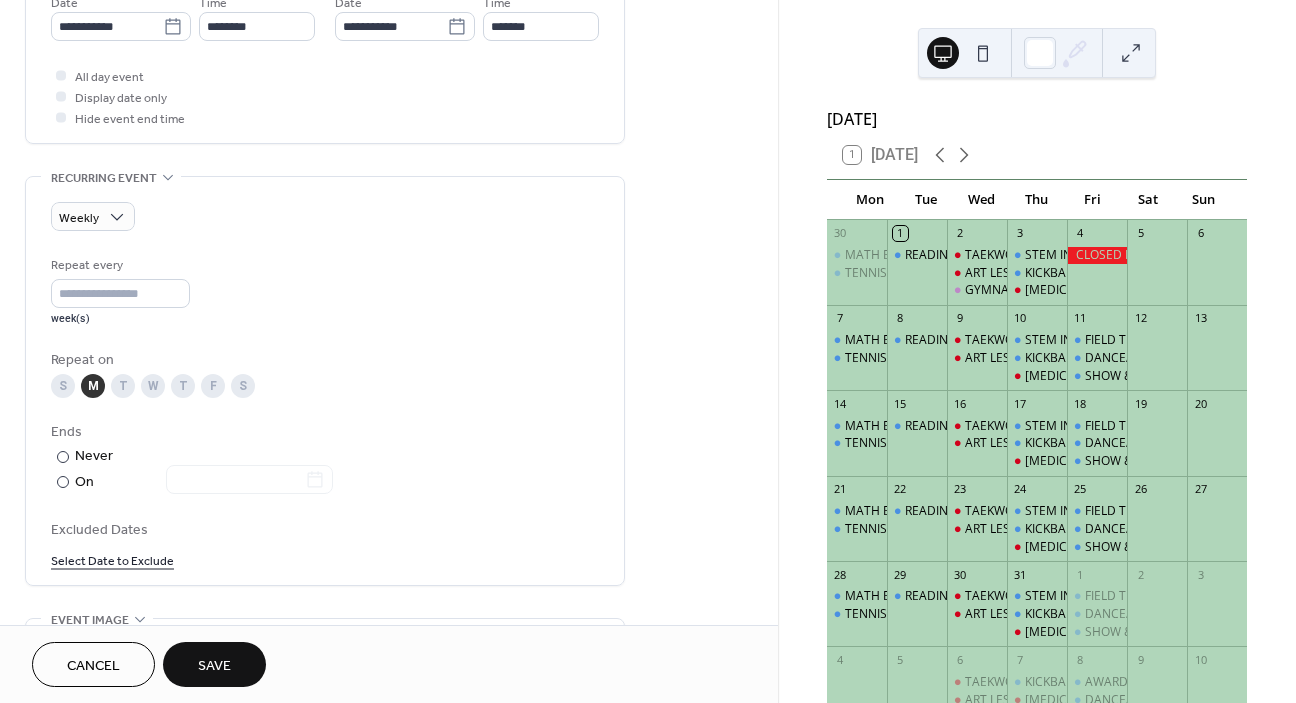 scroll, scrollTop: 738, scrollLeft: 0, axis: vertical 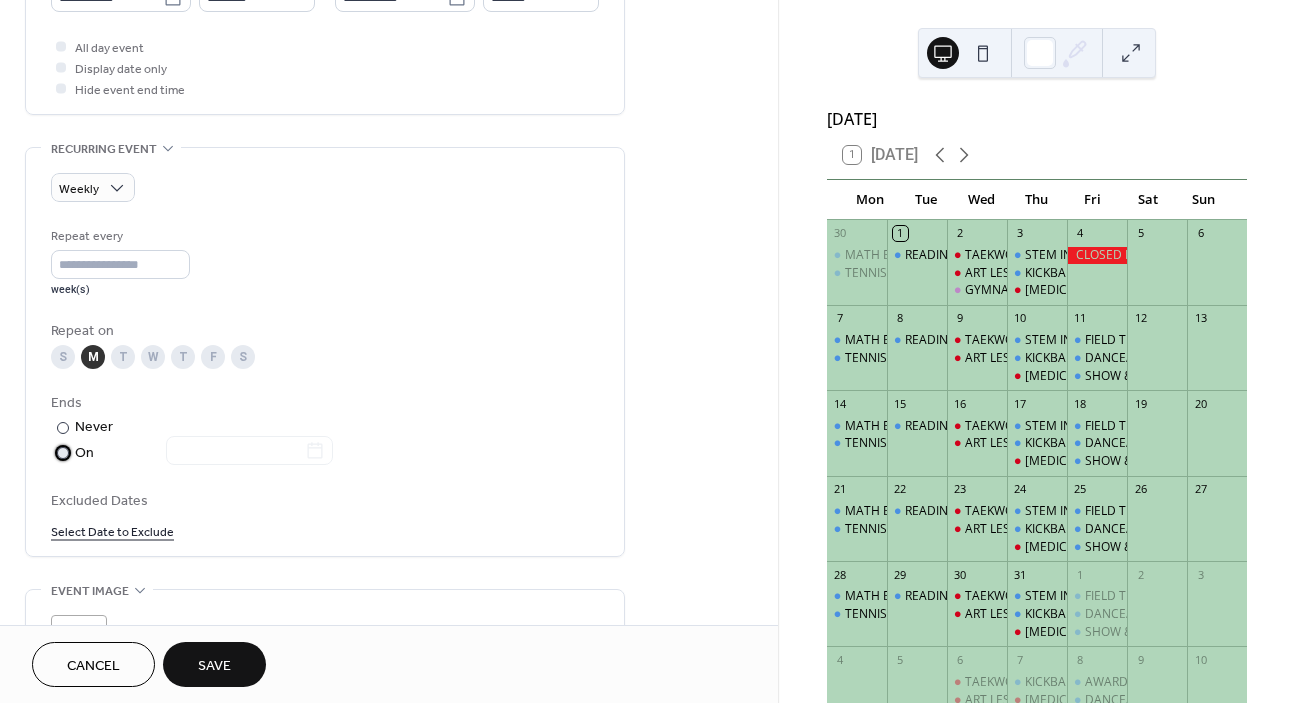 click at bounding box center (63, 453) 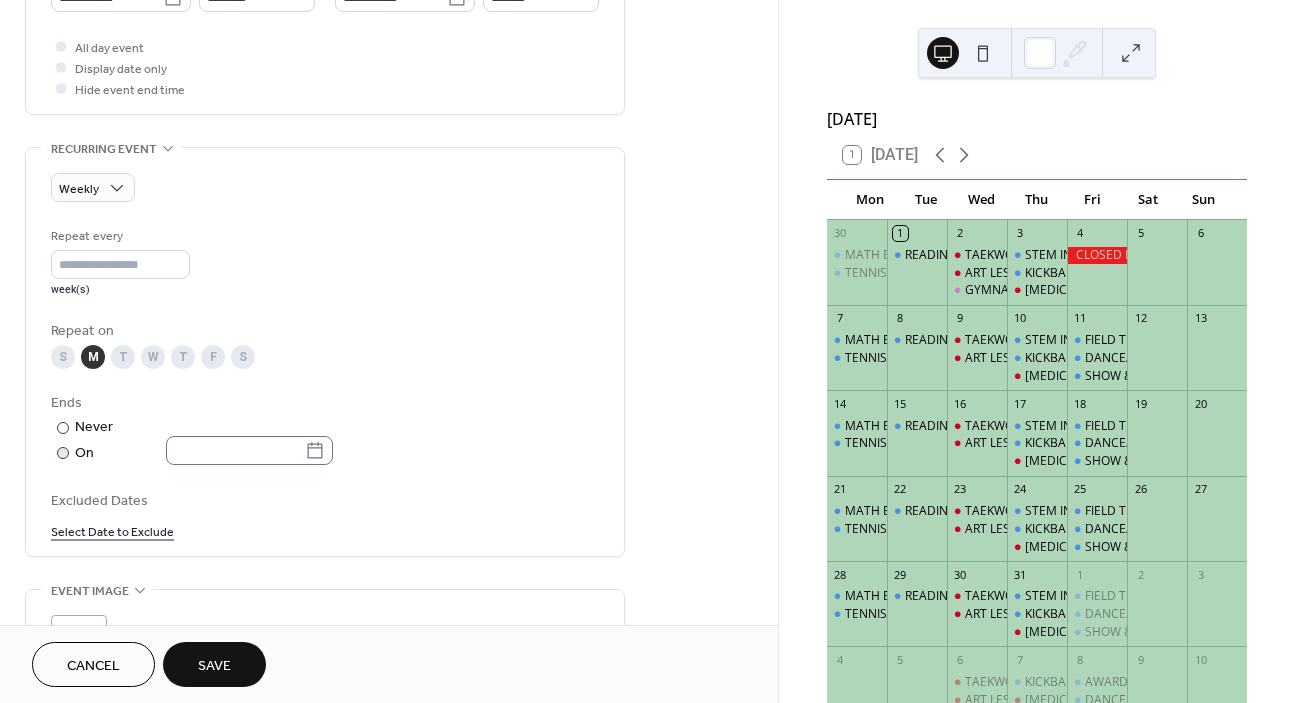 click 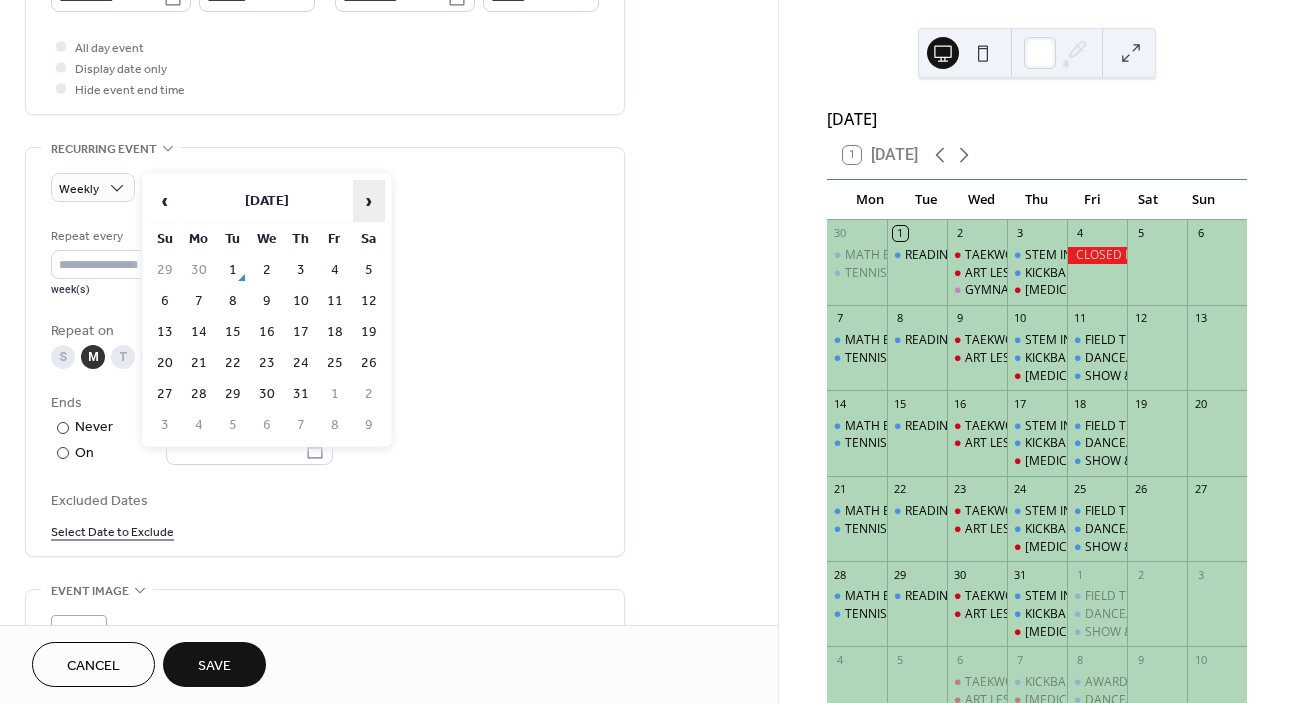 click on "›" at bounding box center (369, 201) 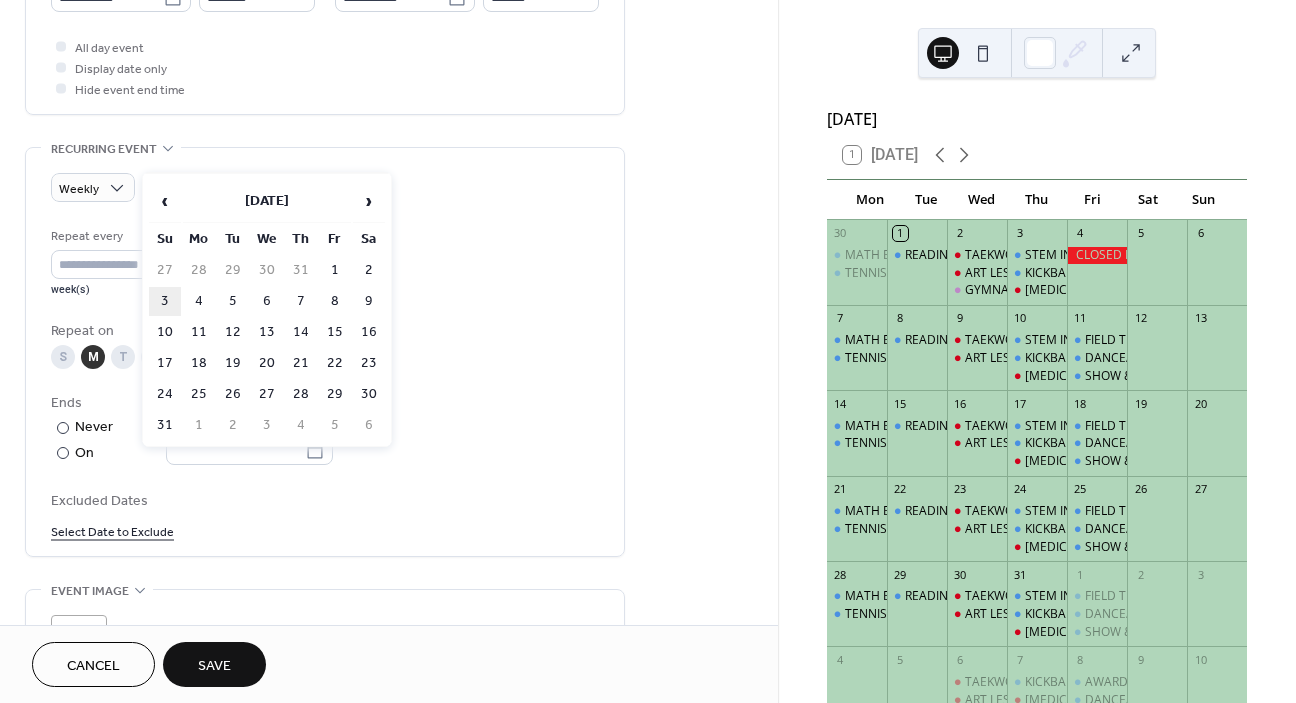 click on "3" at bounding box center [165, 301] 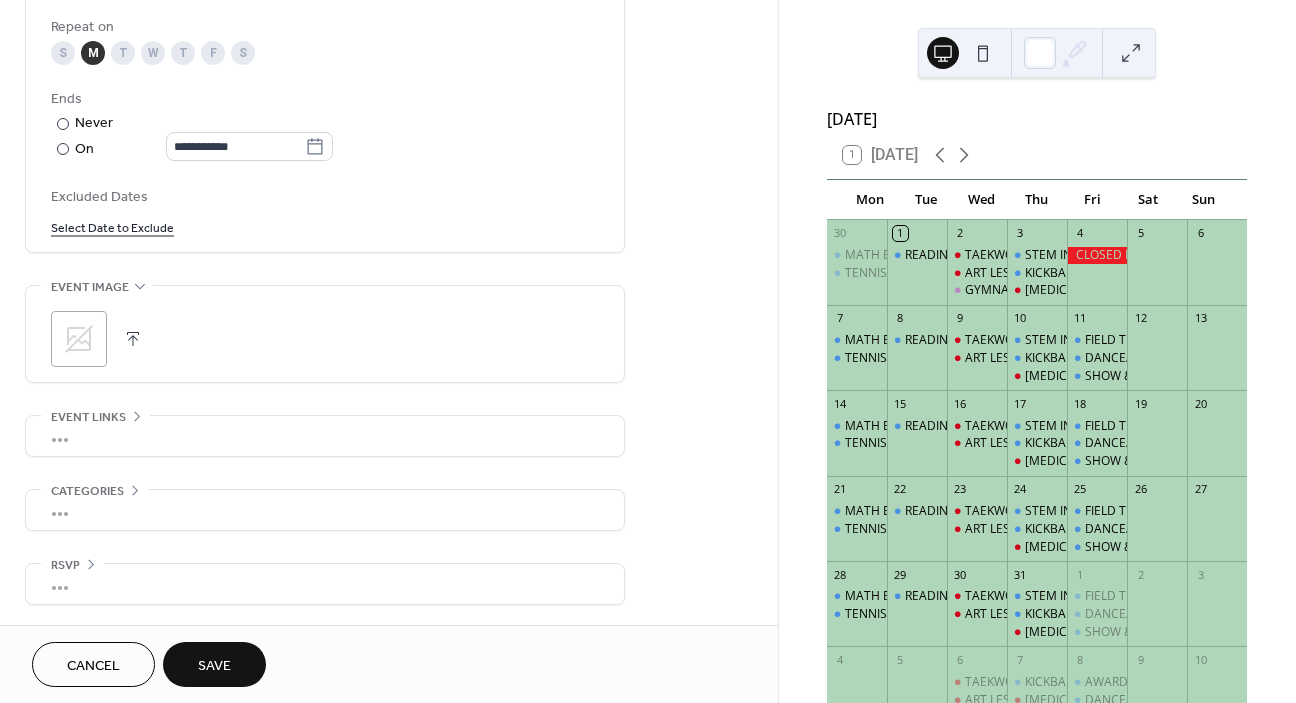 scroll, scrollTop: 1052, scrollLeft: 0, axis: vertical 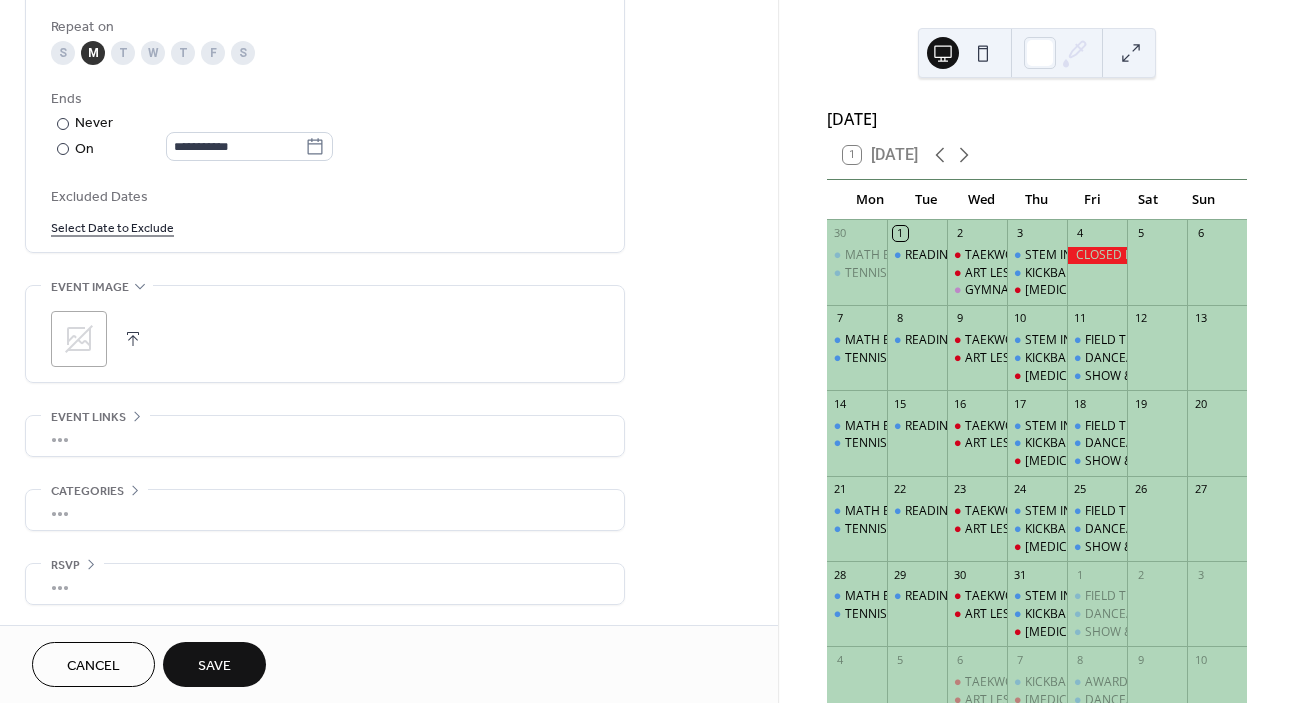 click on "Save" at bounding box center [214, 666] 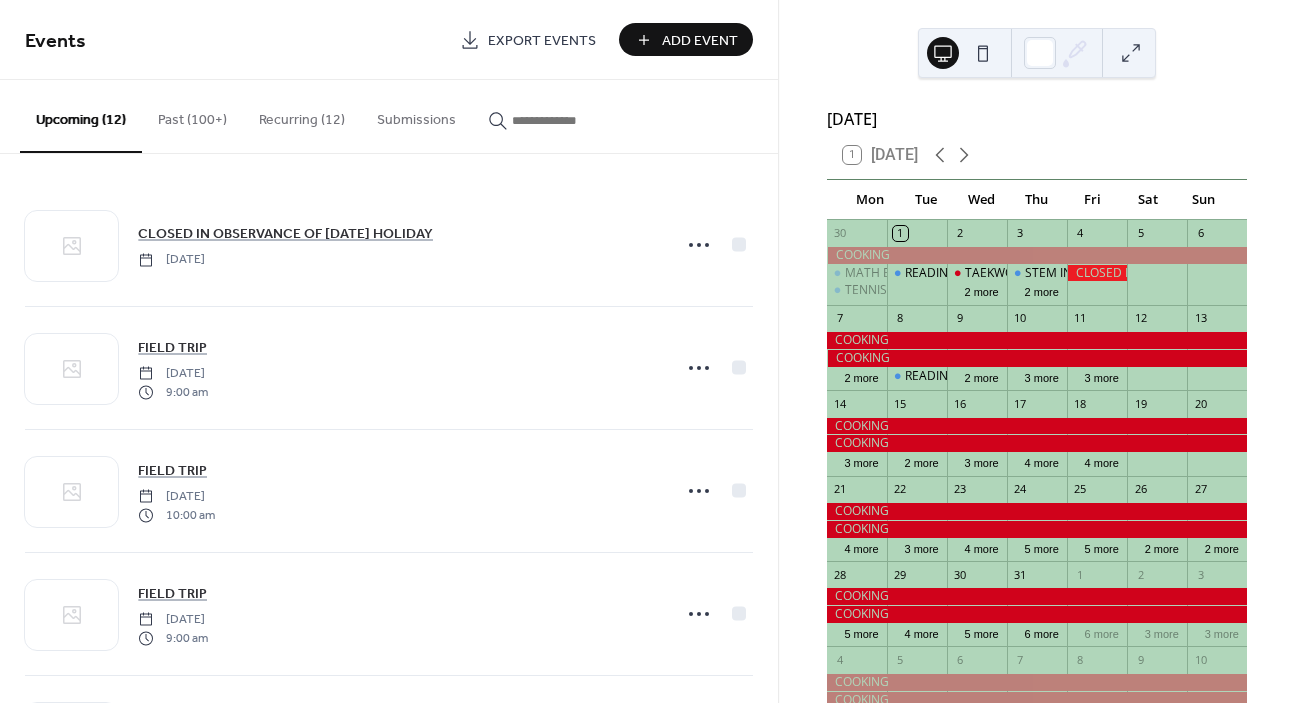 scroll, scrollTop: 0, scrollLeft: 0, axis: both 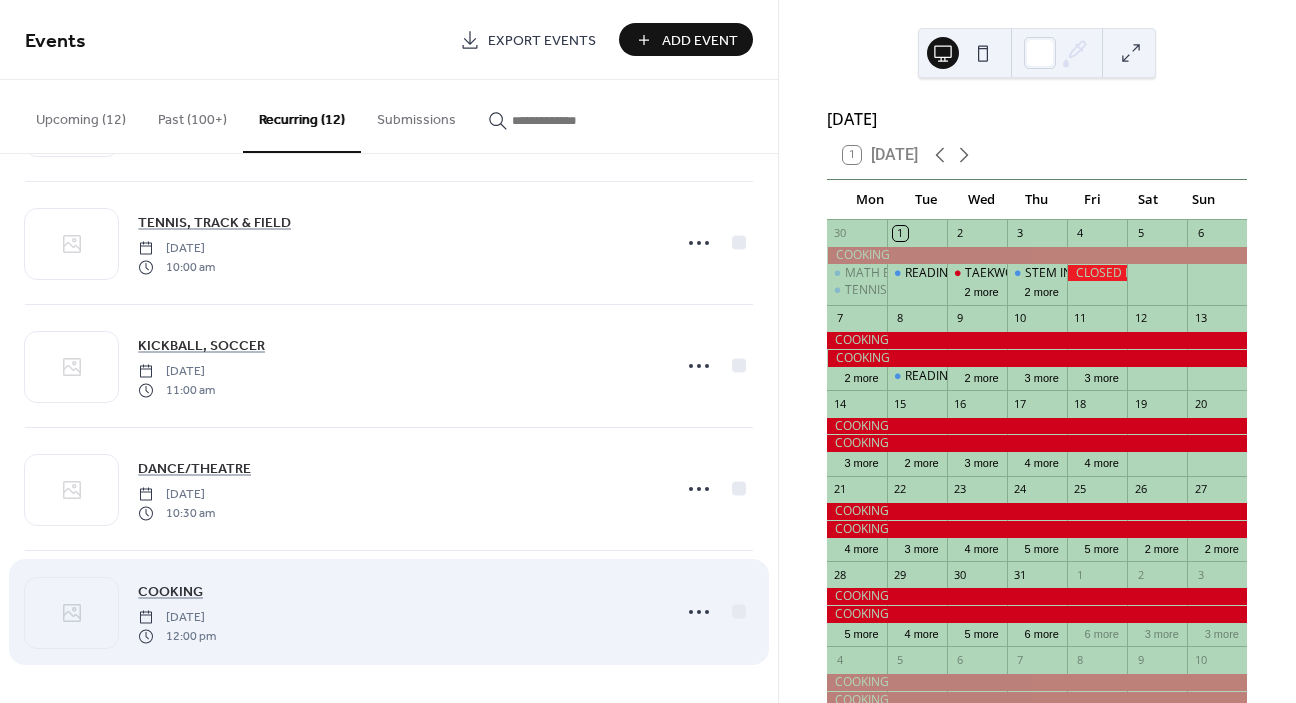 click on "COOKING Monday, June 30, 2025 12:00 pm" at bounding box center [389, 612] 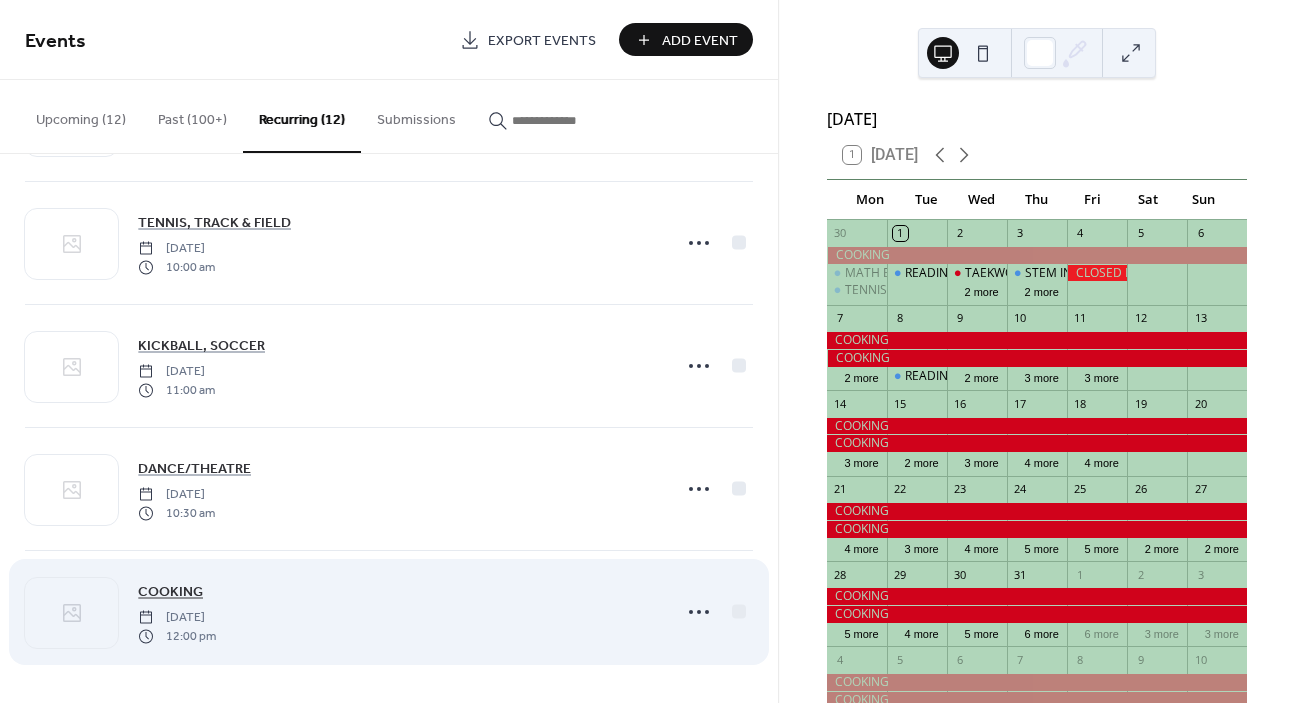 click on "COOKING" at bounding box center [170, 592] 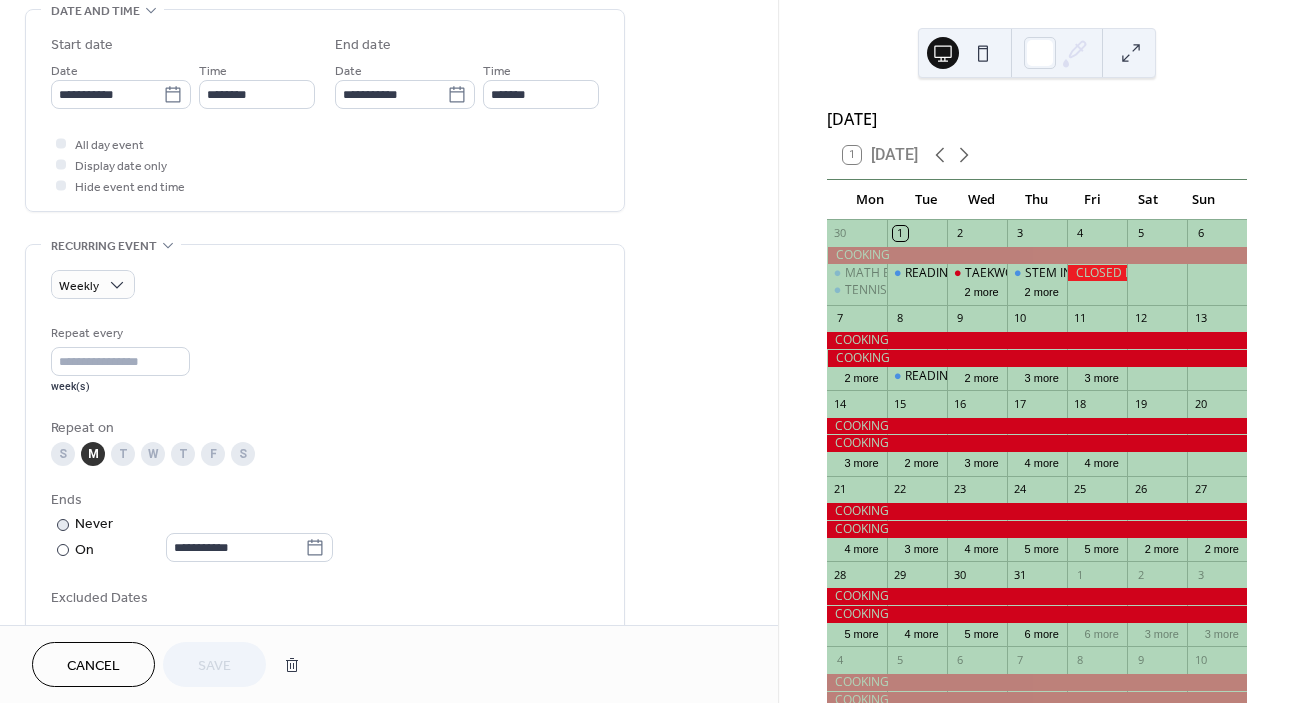 scroll, scrollTop: 671, scrollLeft: 0, axis: vertical 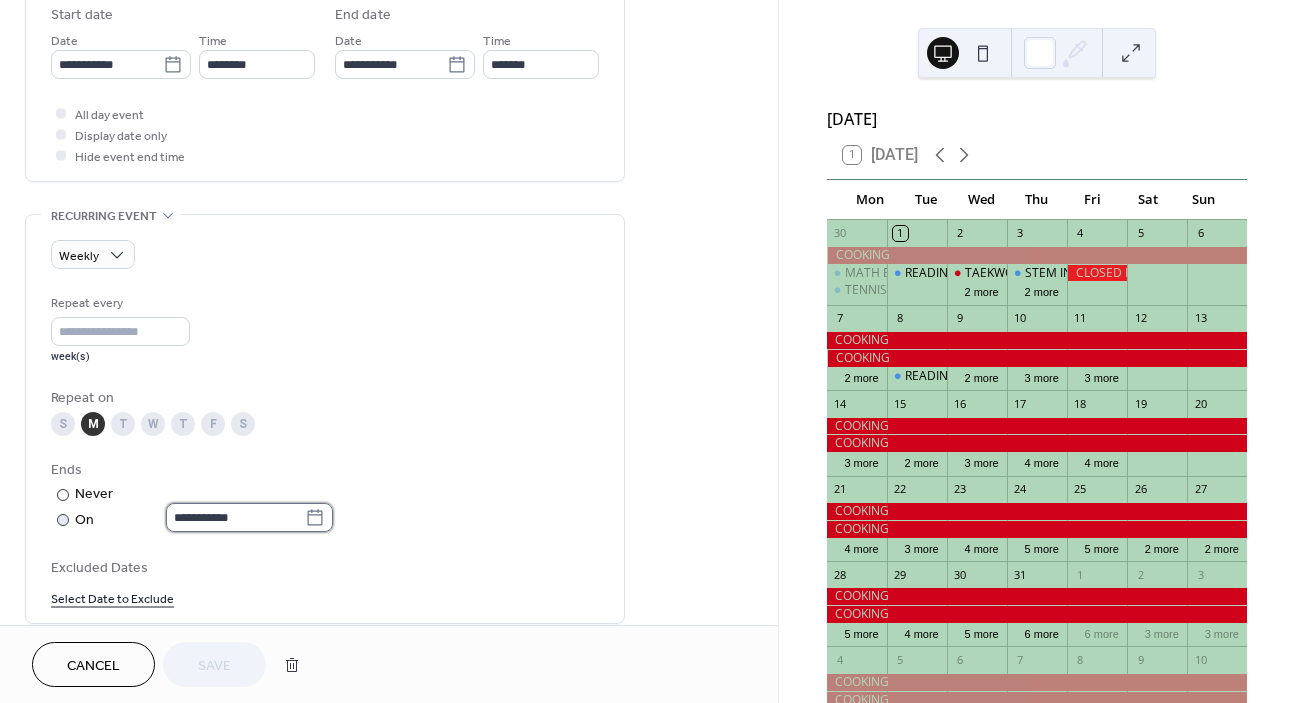 click on "**********" at bounding box center [235, 517] 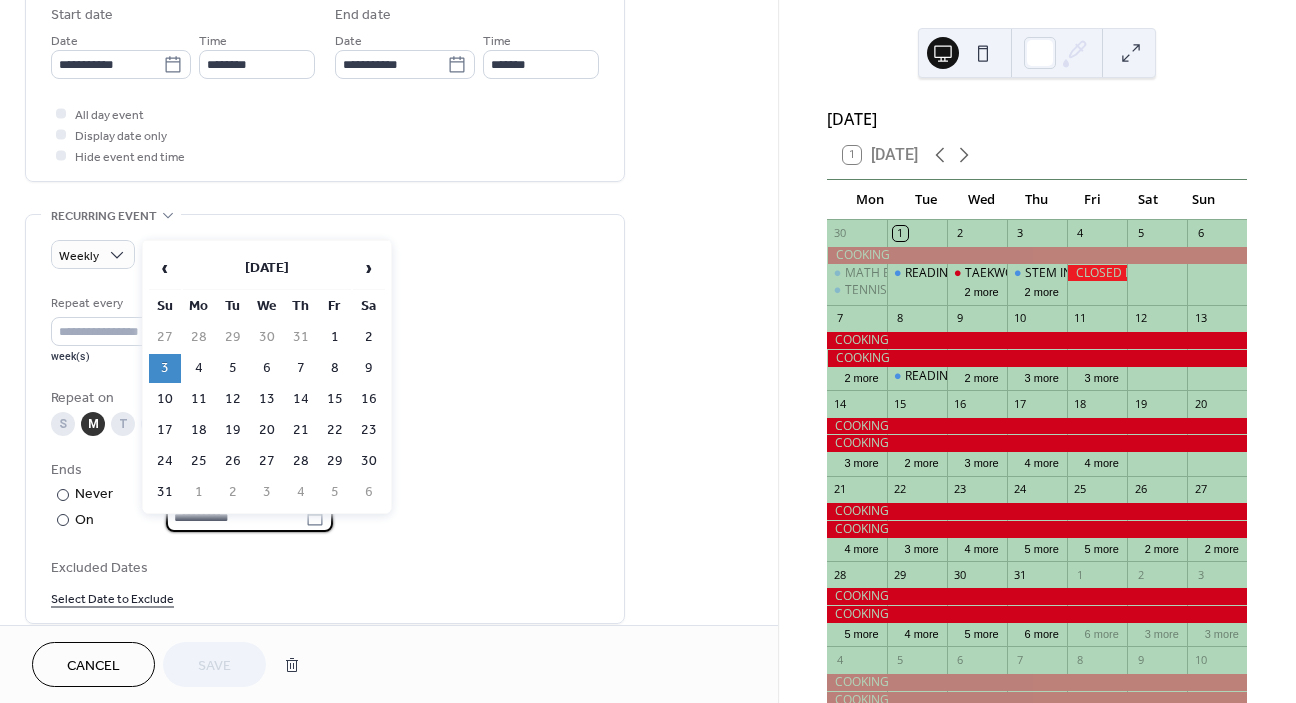 click on "3" at bounding box center (165, 368) 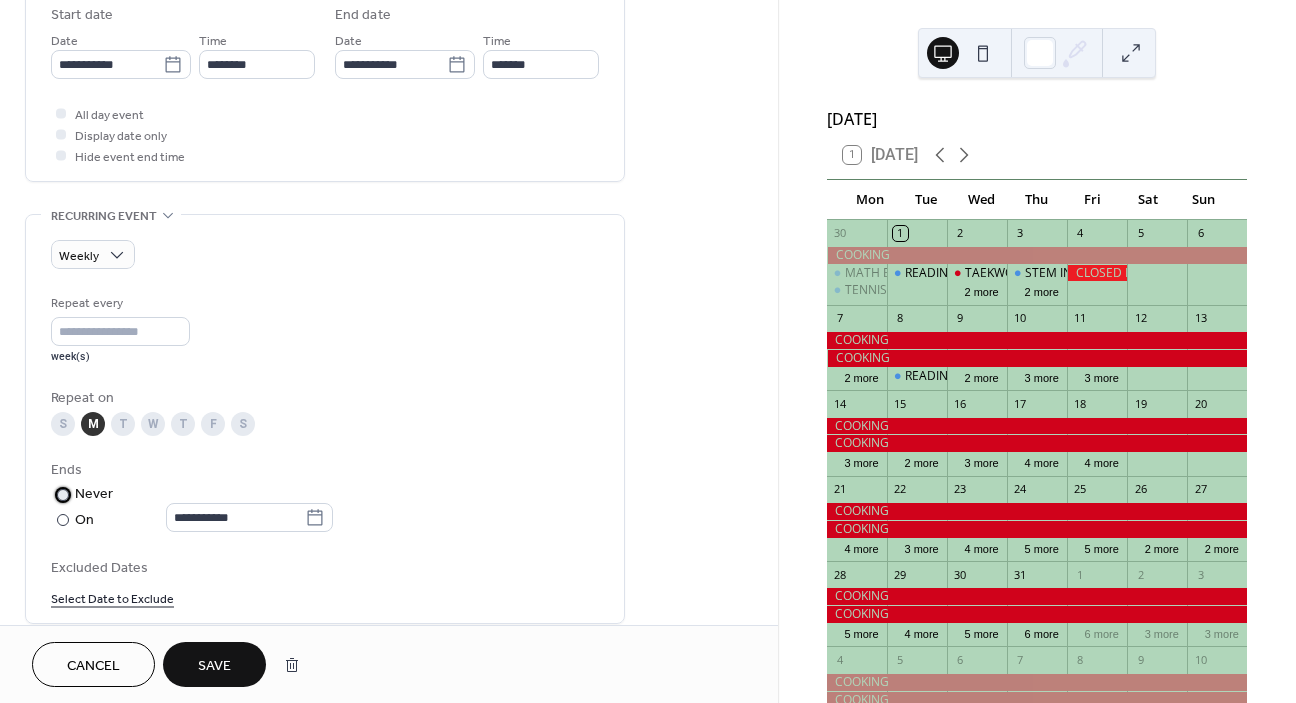 click at bounding box center [63, 495] 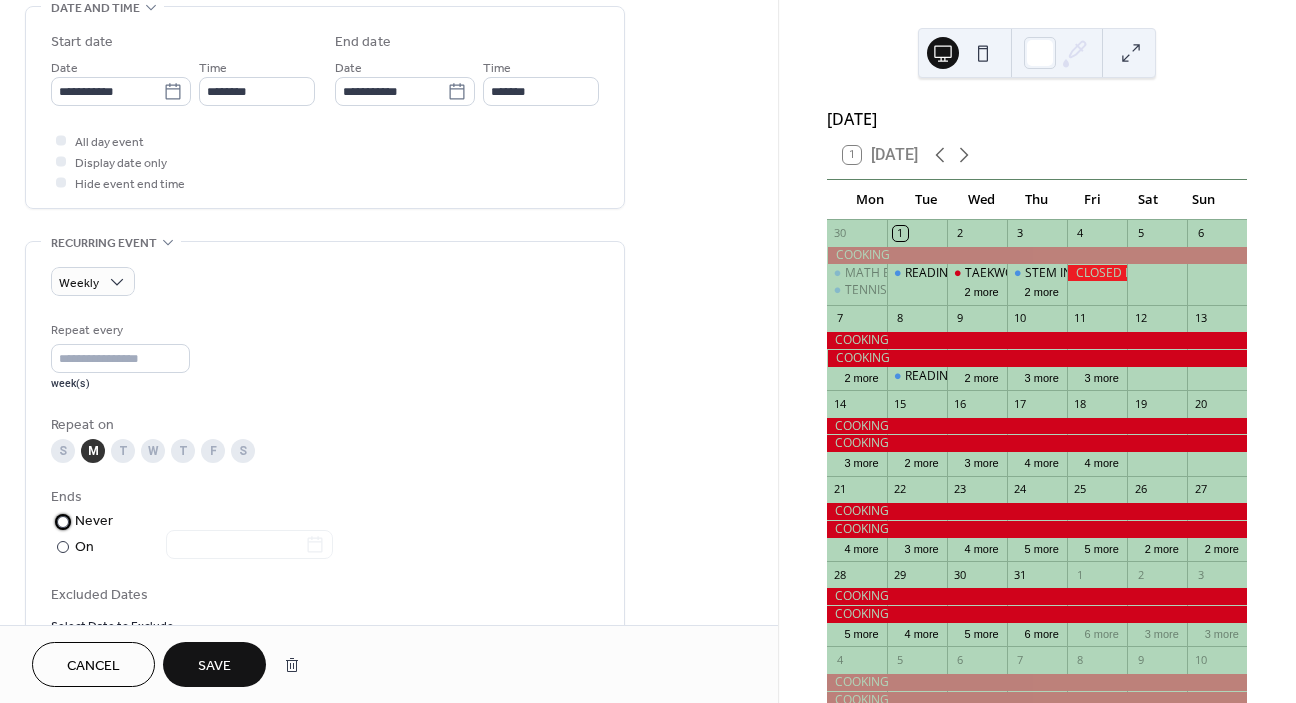 scroll, scrollTop: 666, scrollLeft: 0, axis: vertical 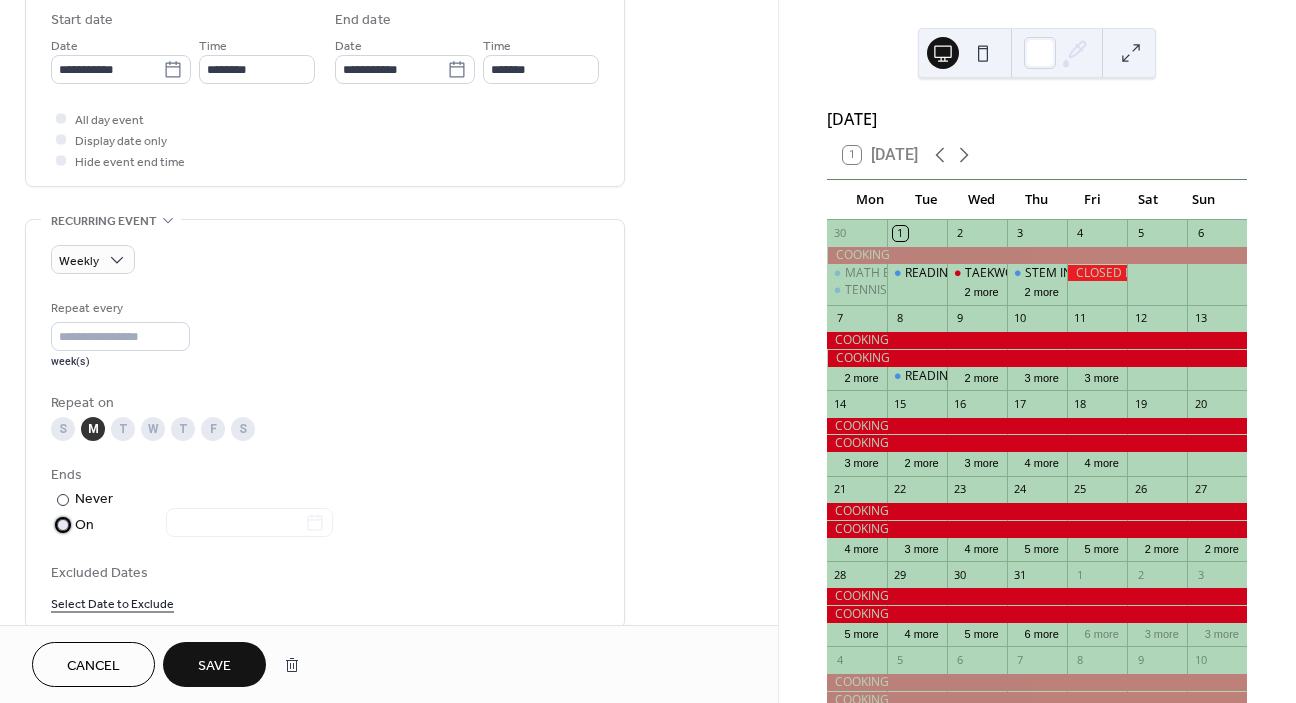 click at bounding box center (63, 525) 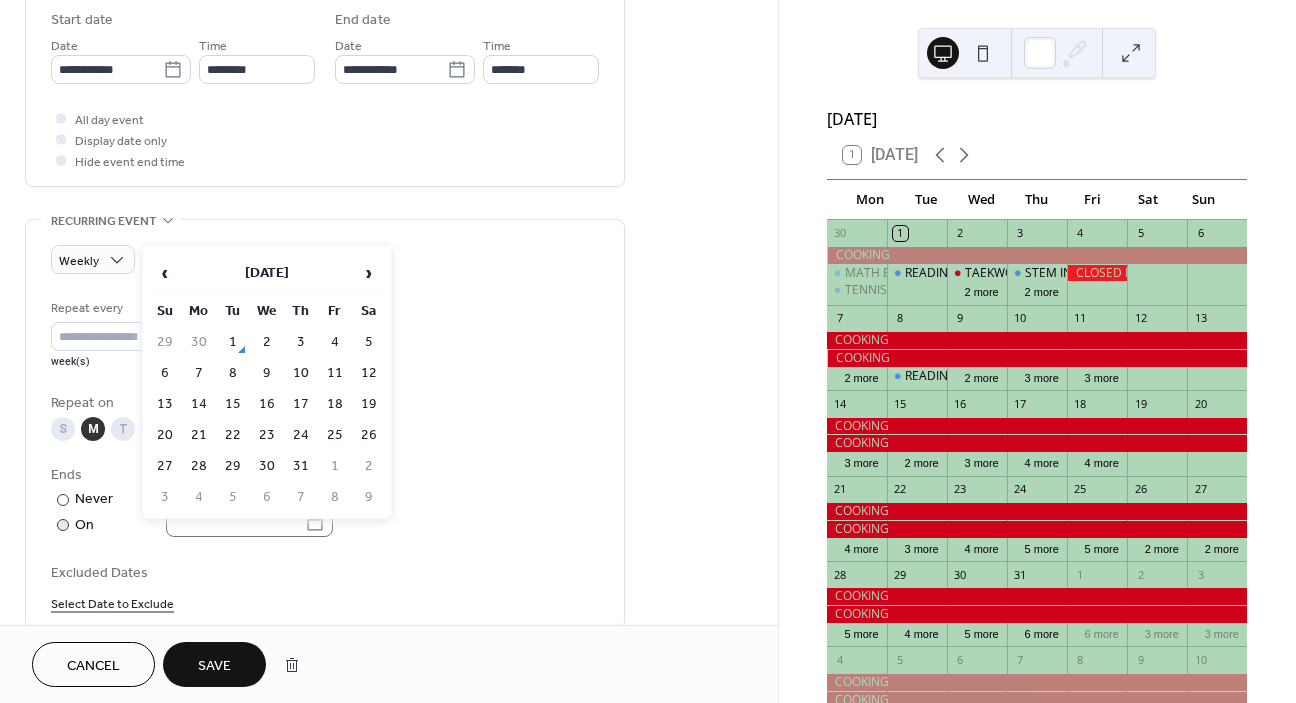 click 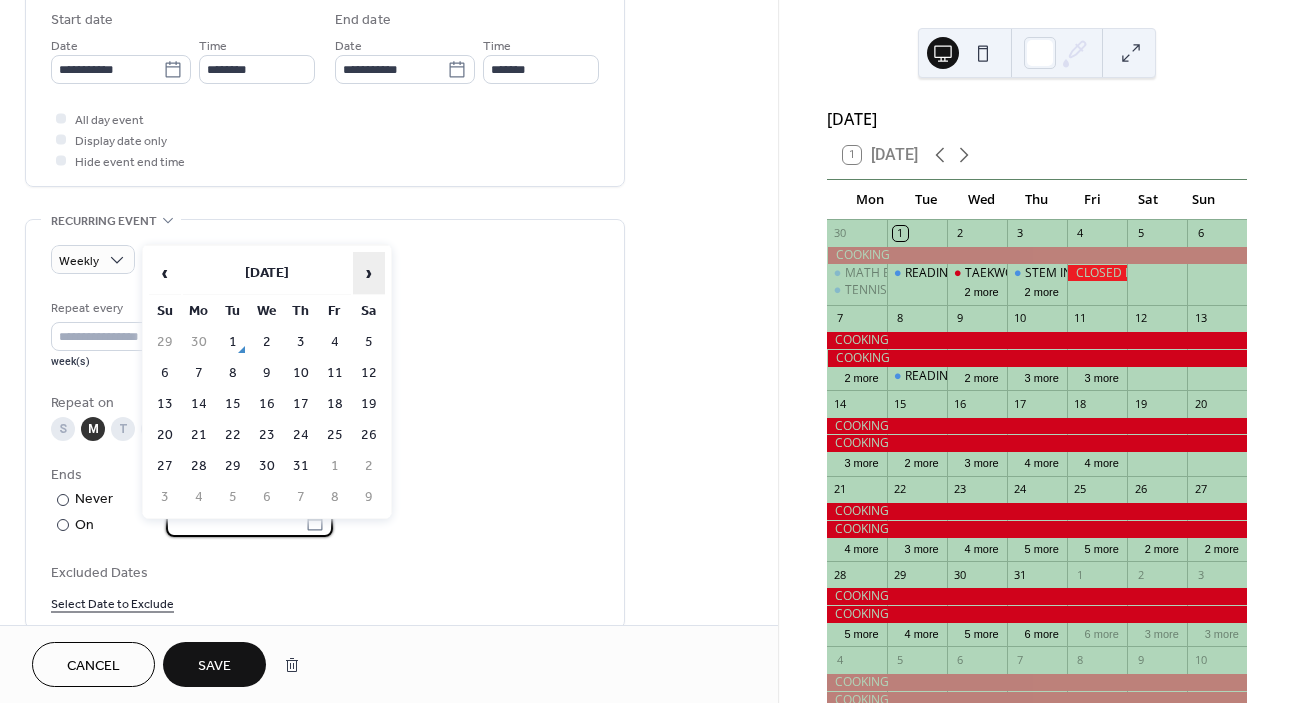 click on "›" at bounding box center (369, 273) 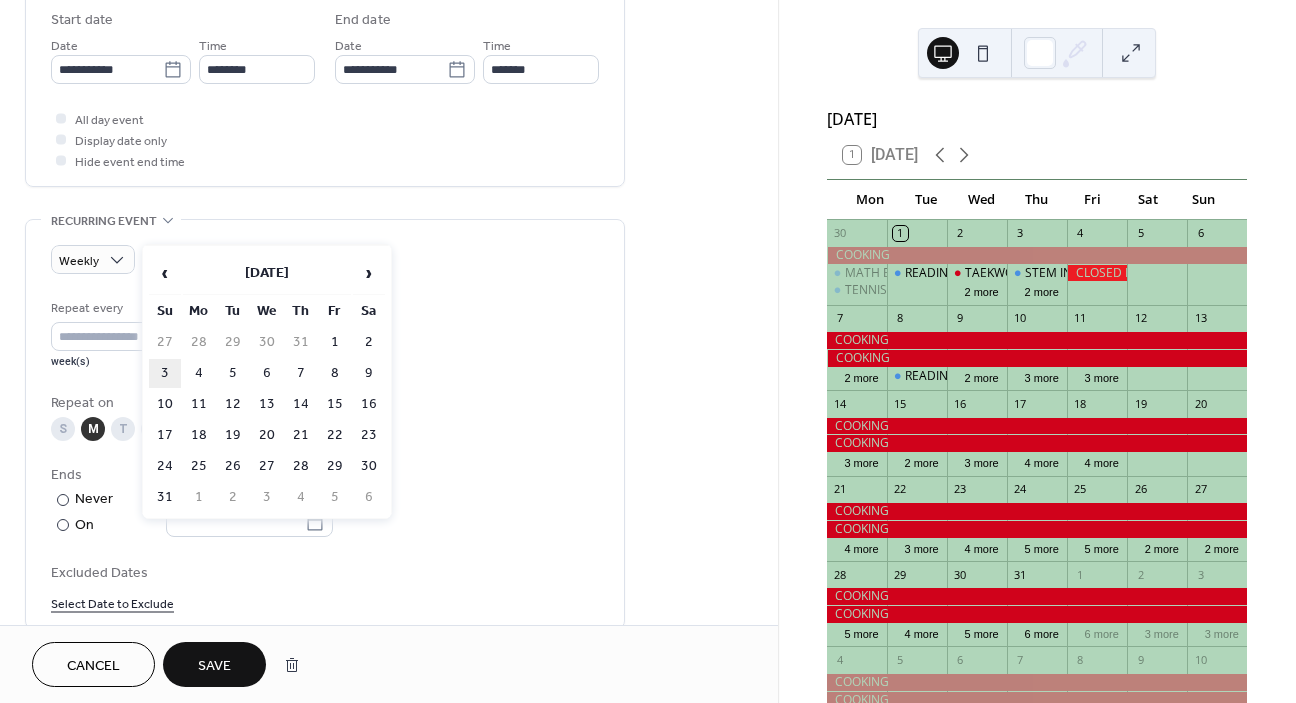 click on "3" at bounding box center [165, 373] 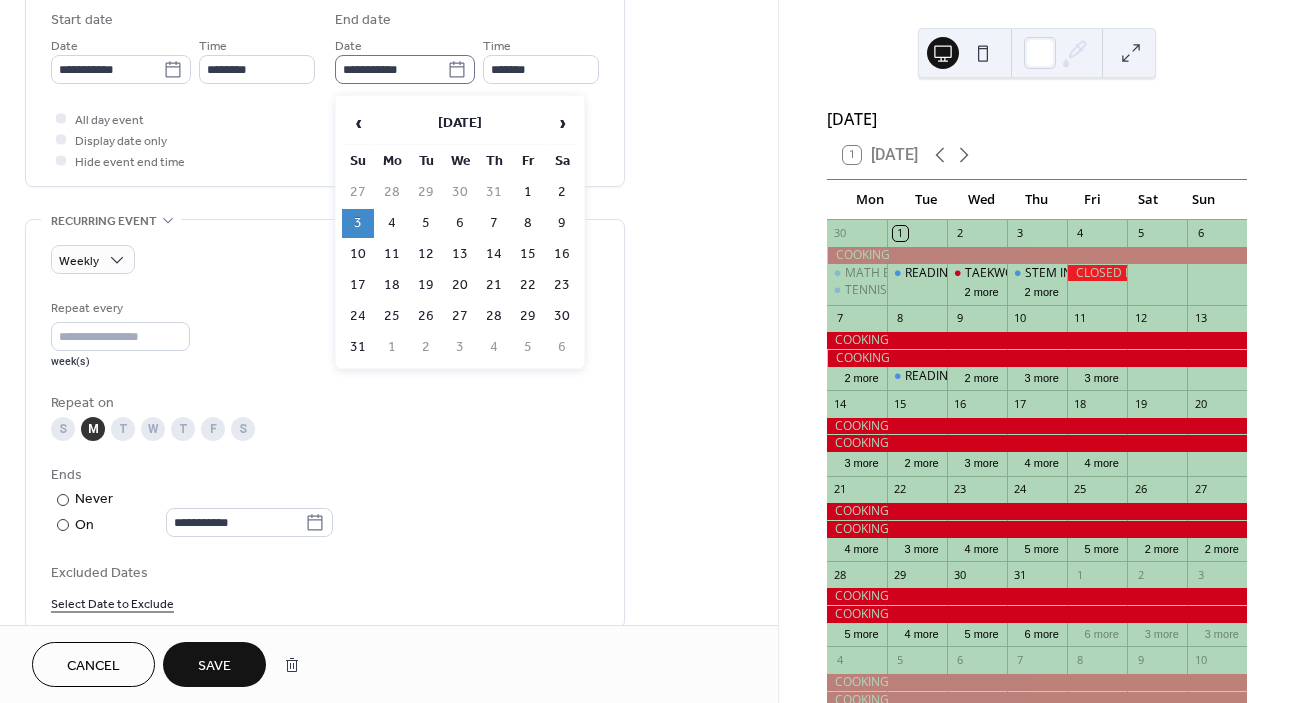 click 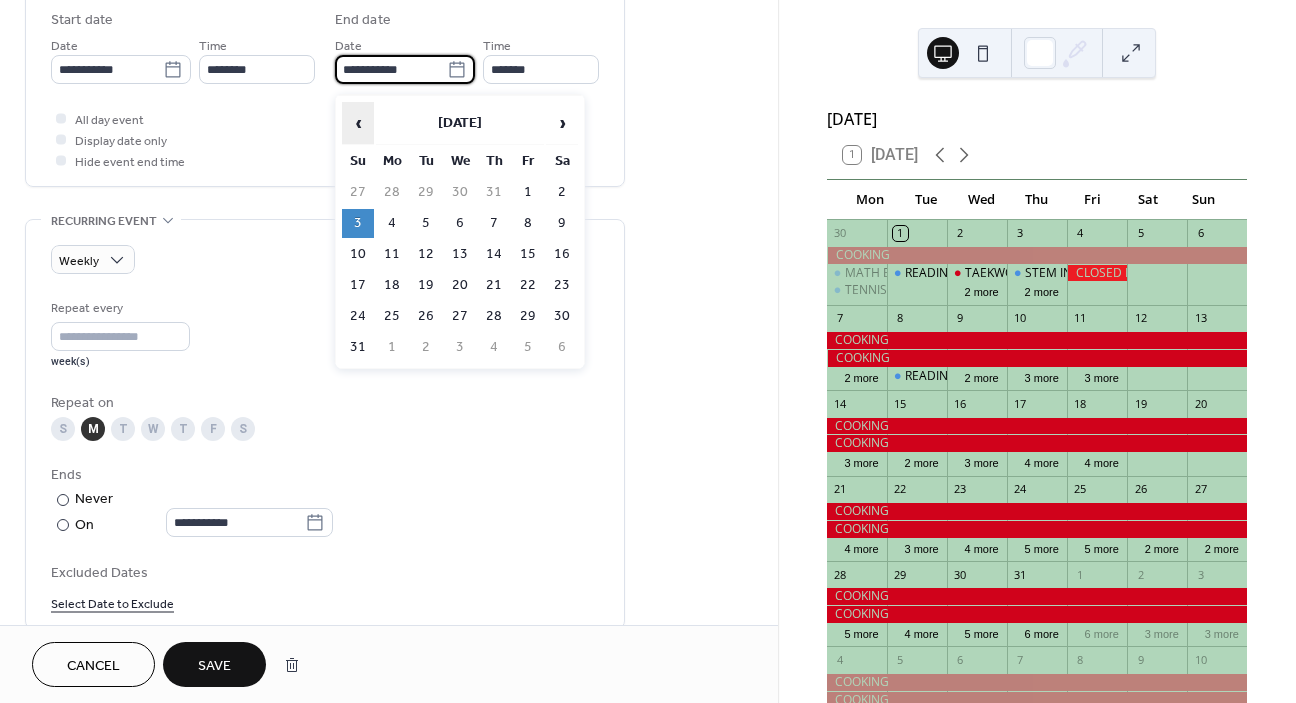 click on "‹" at bounding box center (358, 123) 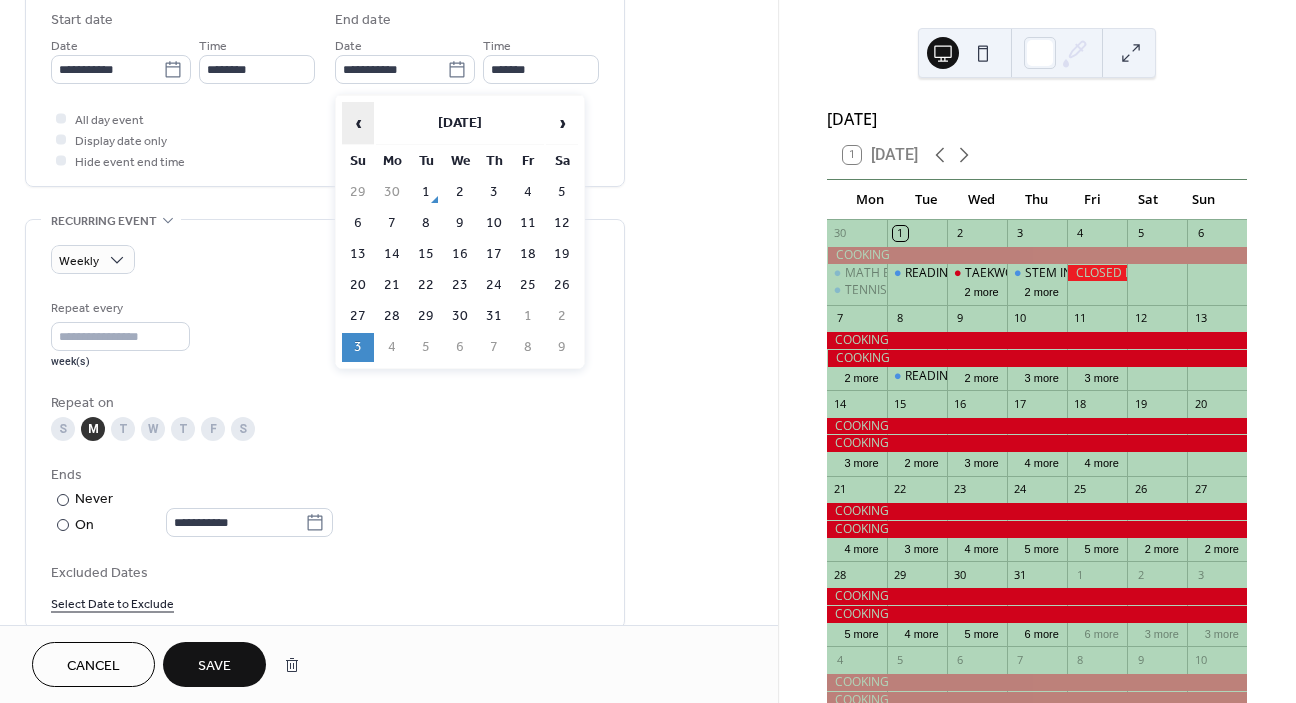 click on "‹" at bounding box center (358, 123) 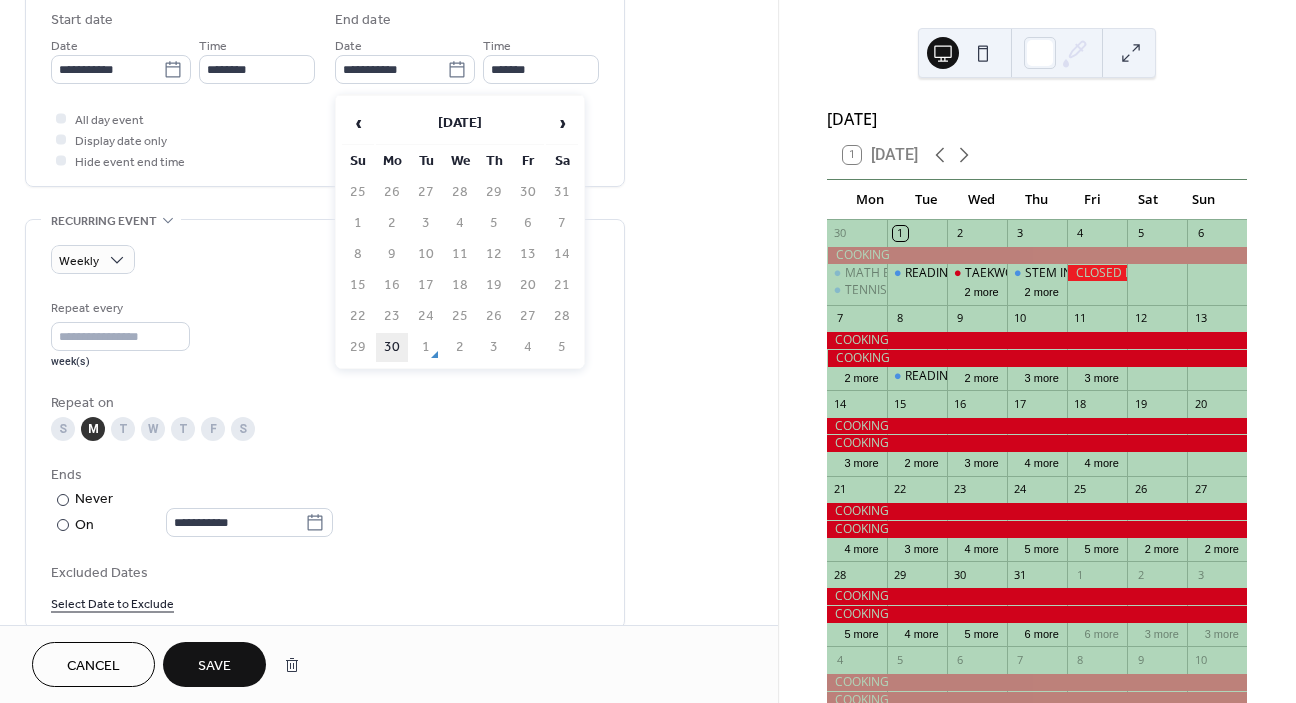 click on "30" at bounding box center (392, 347) 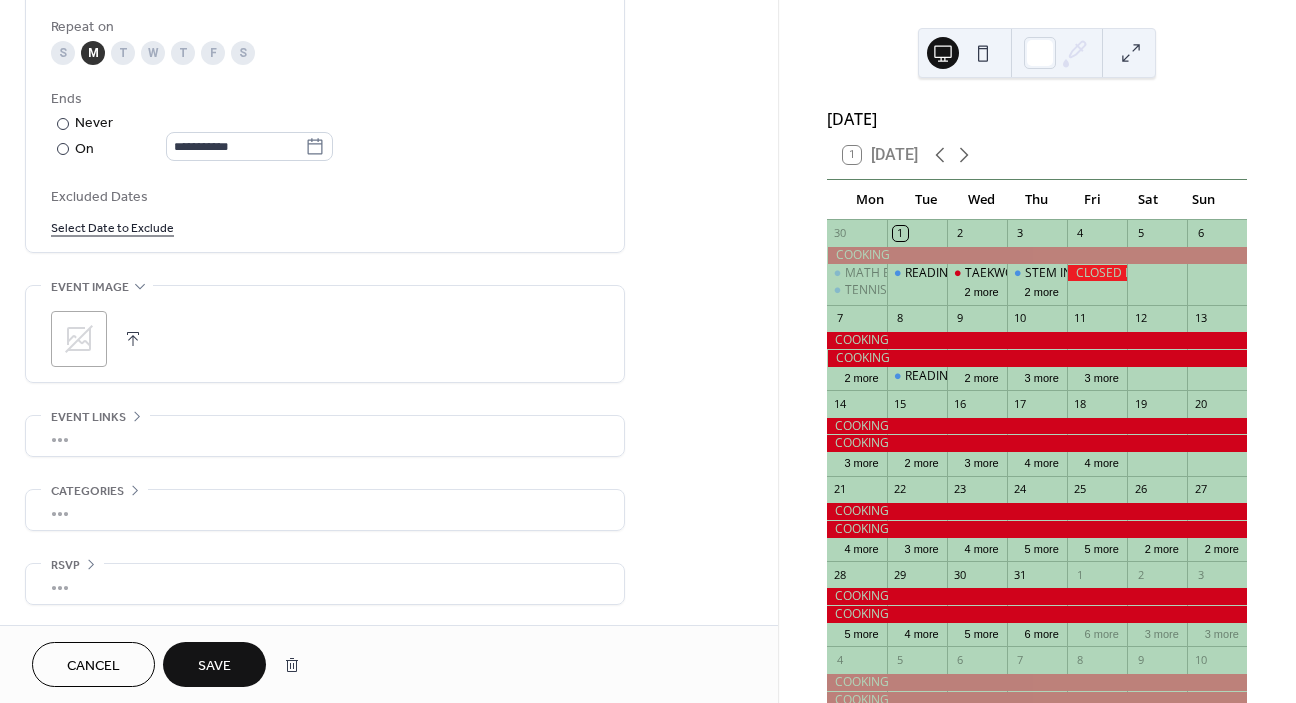 scroll, scrollTop: 1052, scrollLeft: 0, axis: vertical 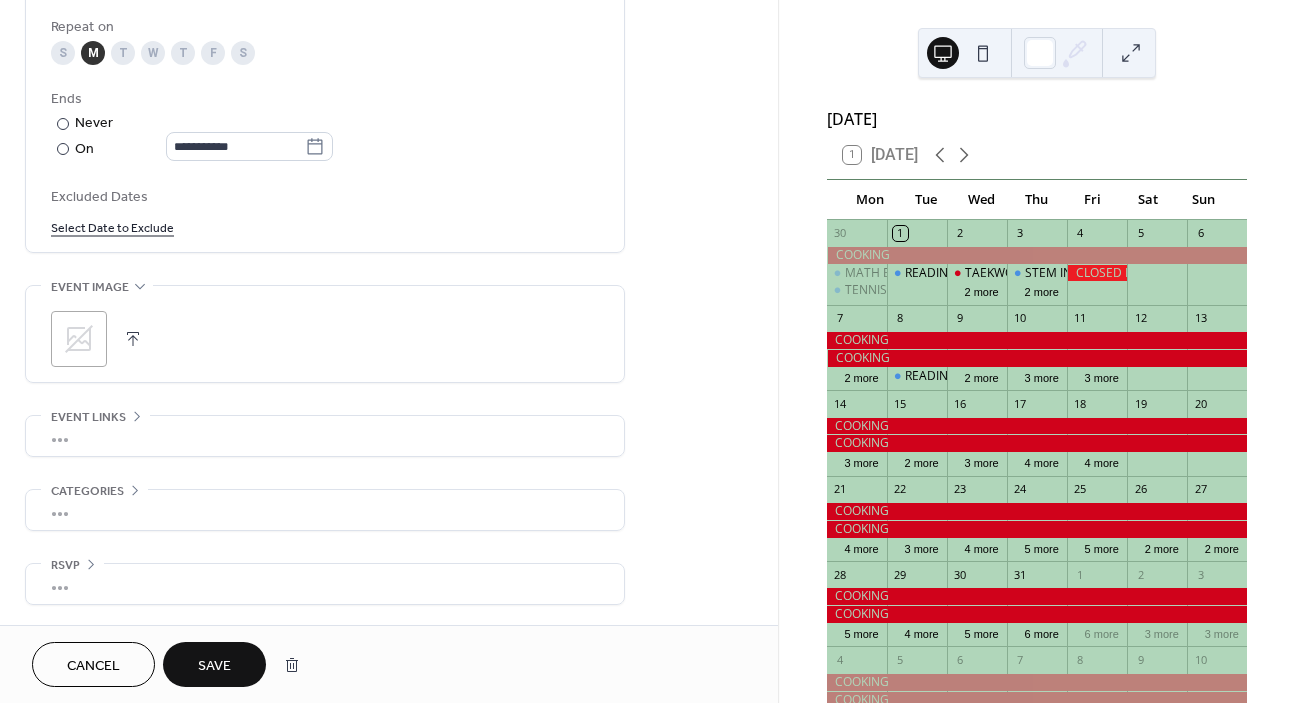 click on "Save" at bounding box center [214, 666] 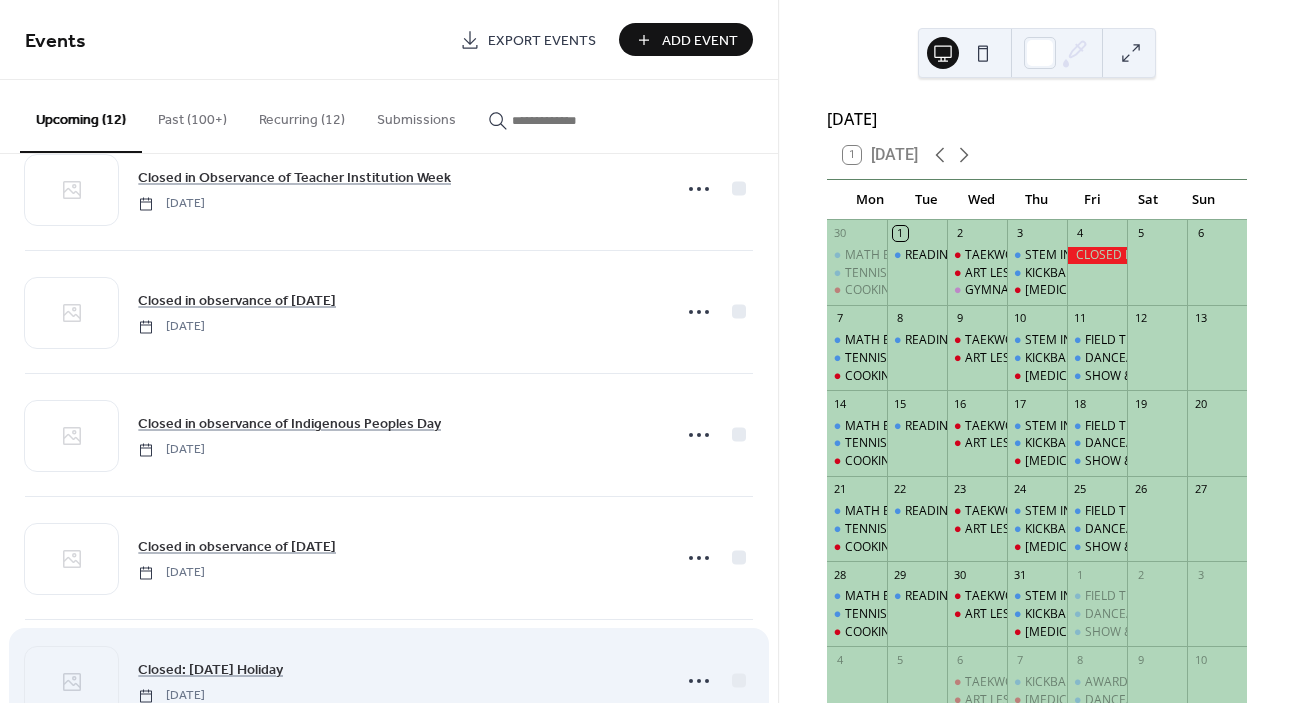 scroll, scrollTop: 792, scrollLeft: 0, axis: vertical 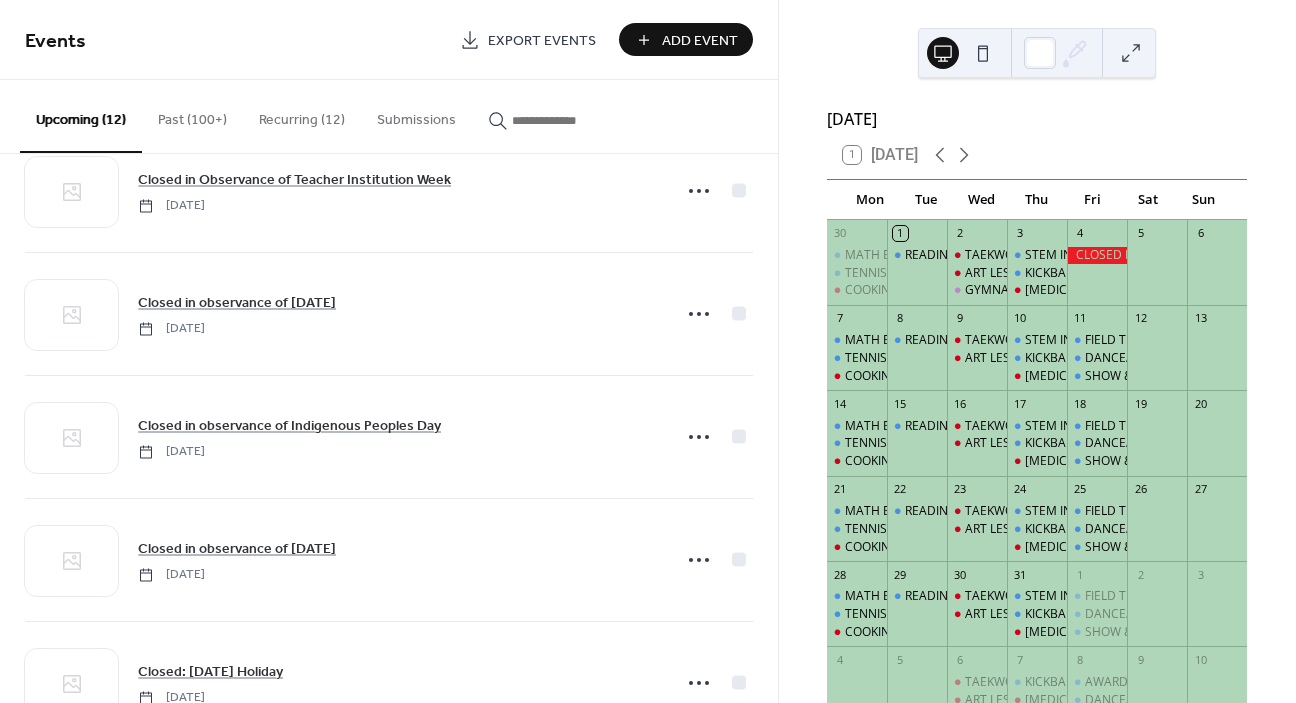 click on "Recurring  (12)" at bounding box center (302, 115) 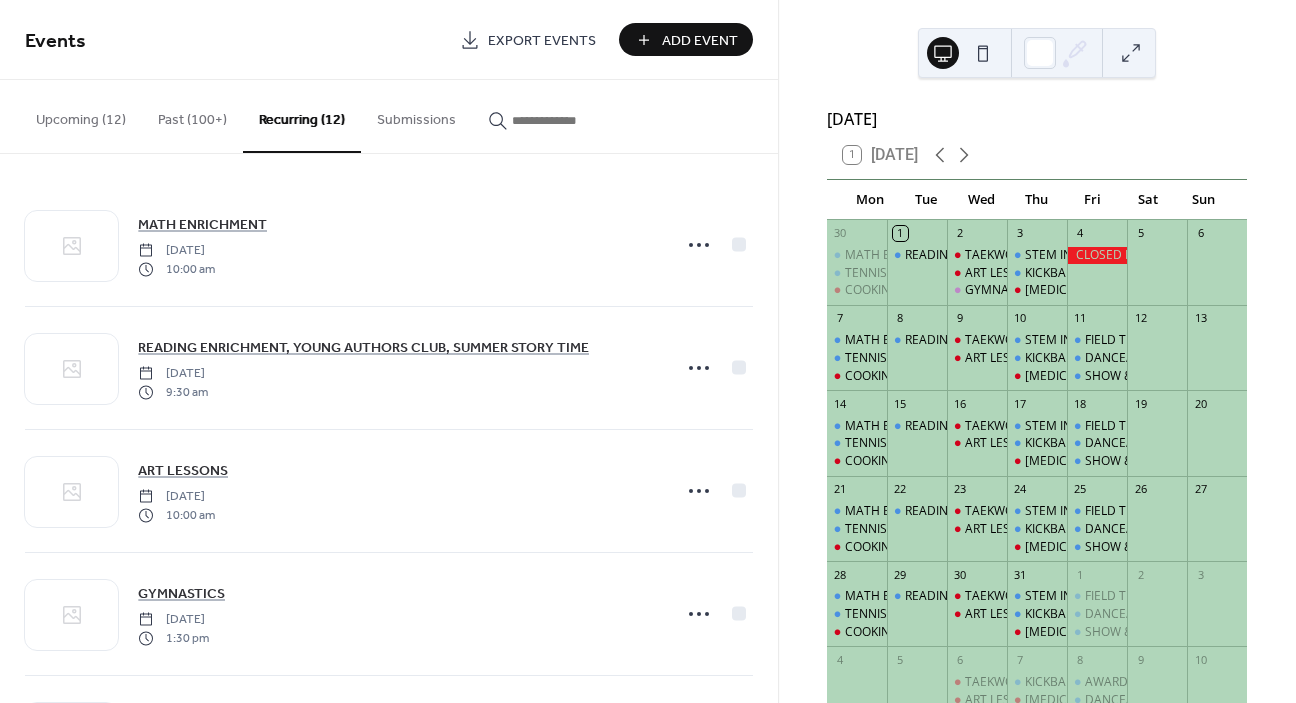 scroll, scrollTop: 0, scrollLeft: 0, axis: both 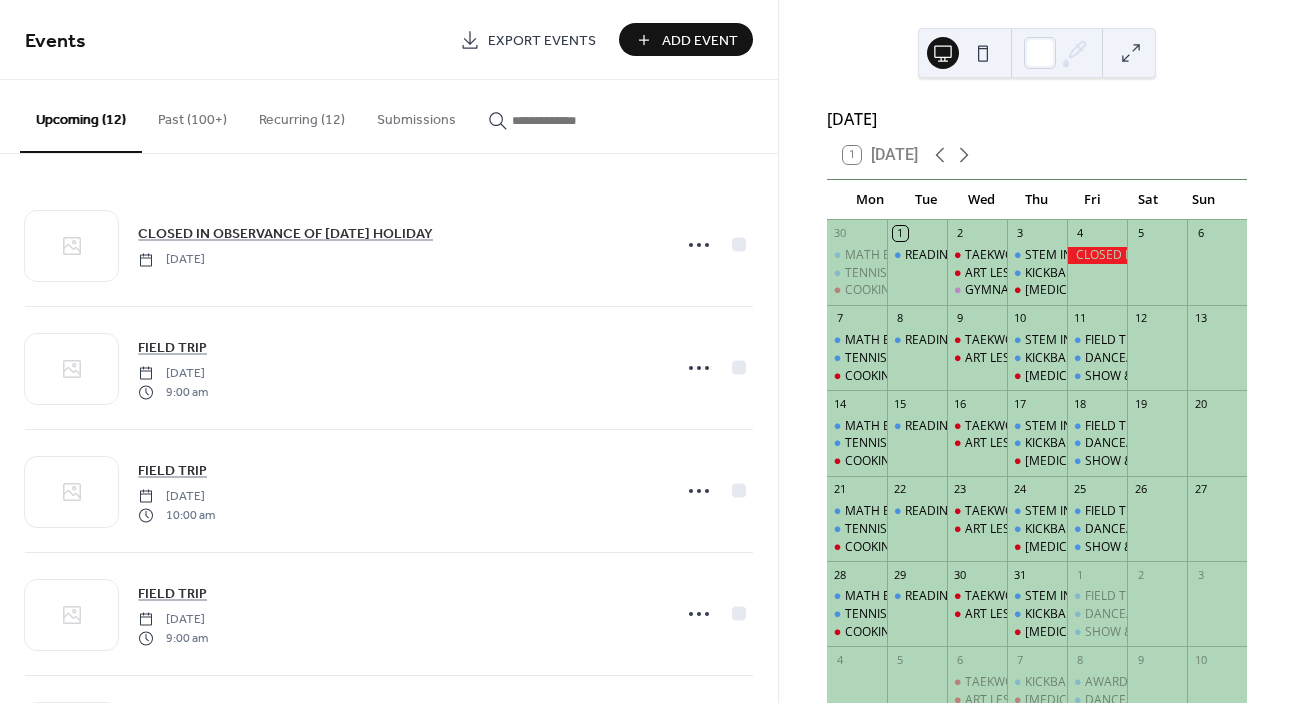 click on "Recurring  (12)" at bounding box center (302, 115) 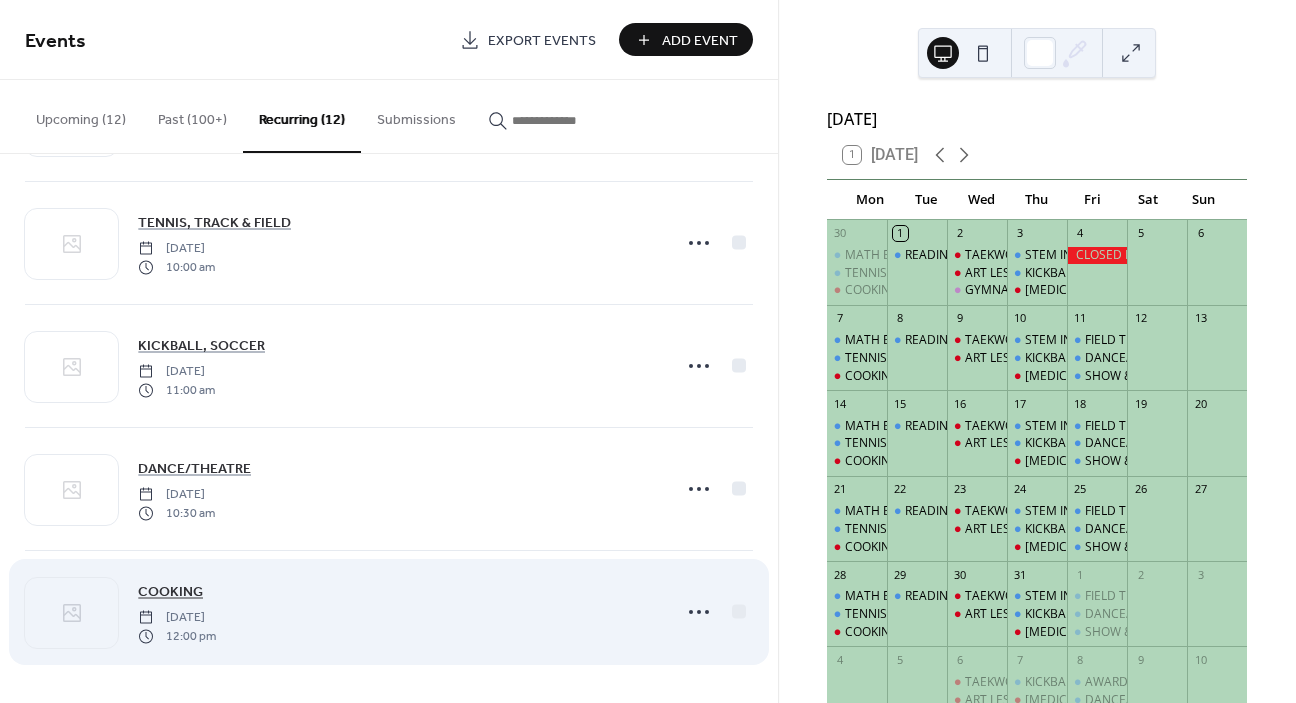 scroll, scrollTop: 986, scrollLeft: 0, axis: vertical 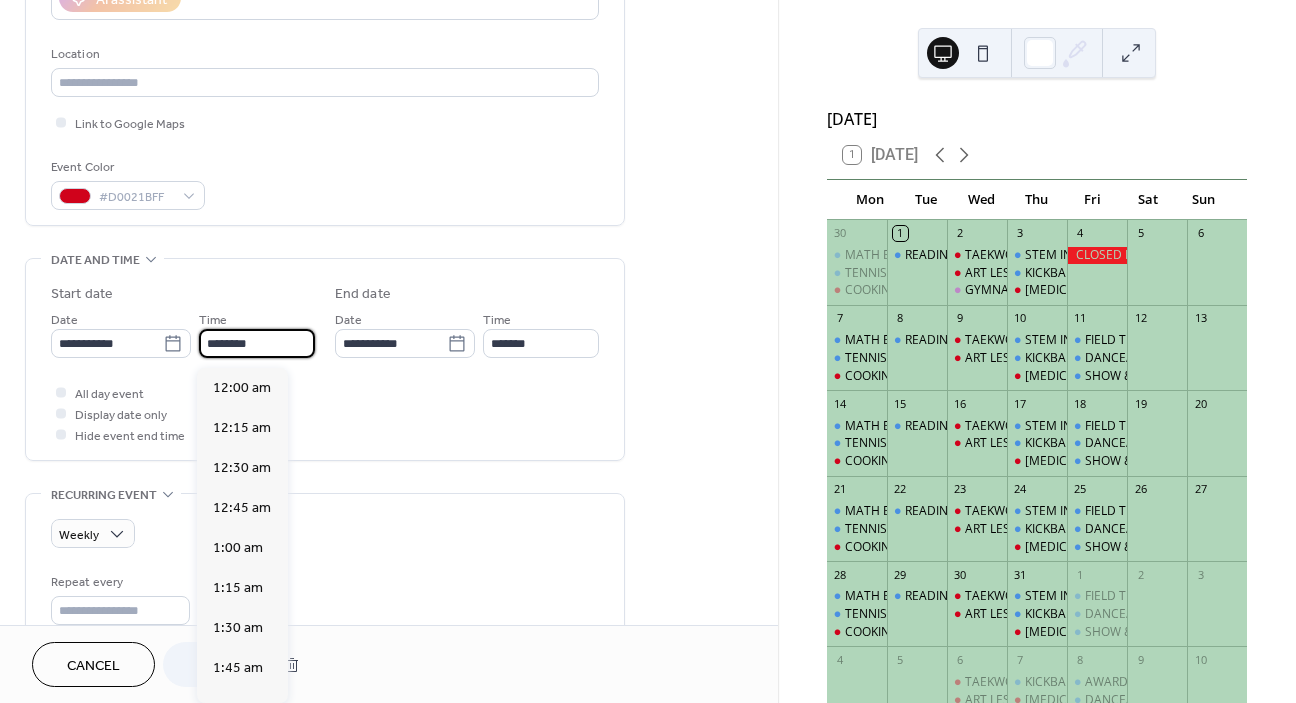 click on "********" at bounding box center [257, 343] 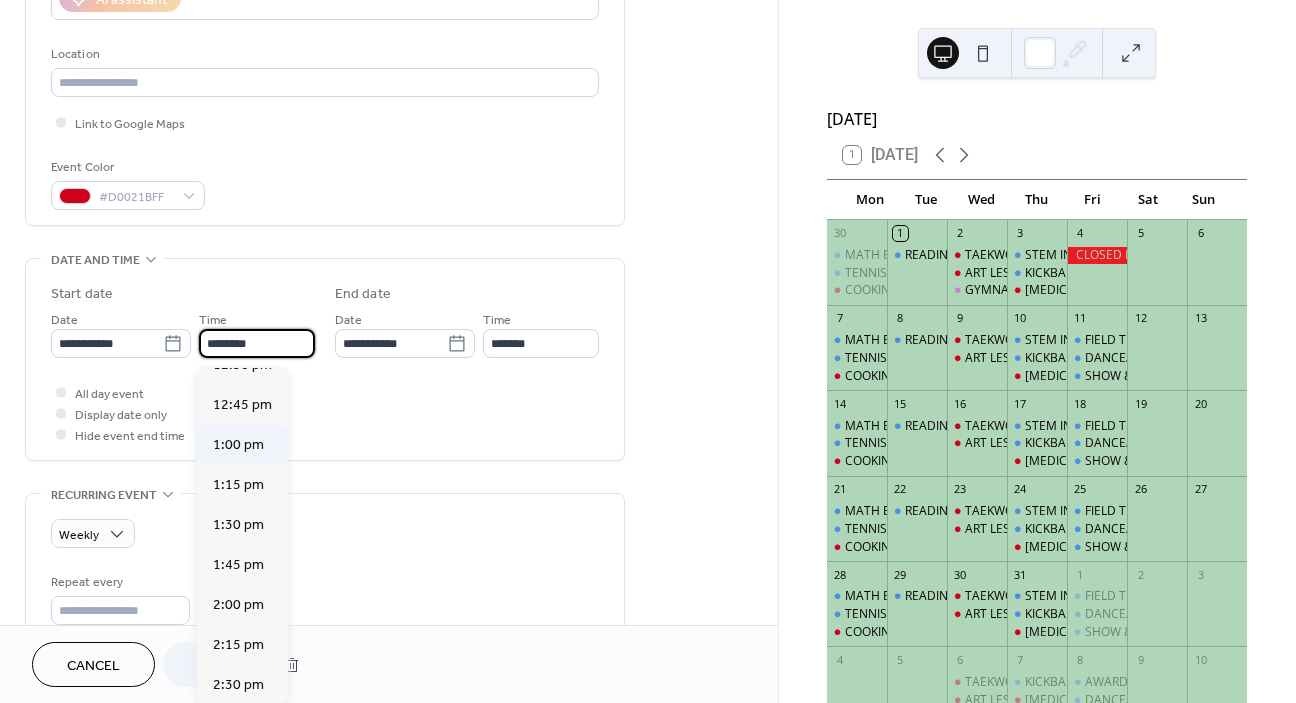 scroll, scrollTop: 2030, scrollLeft: 0, axis: vertical 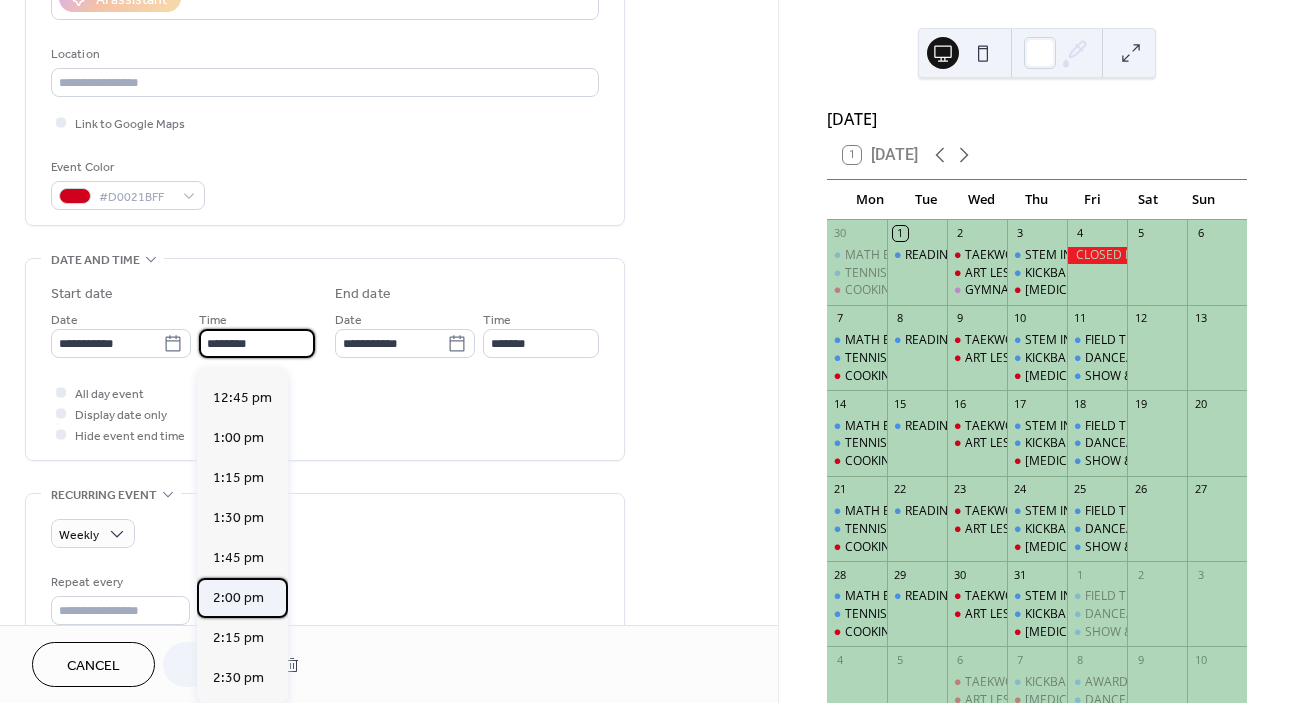 click on "2:00 pm" at bounding box center [238, 598] 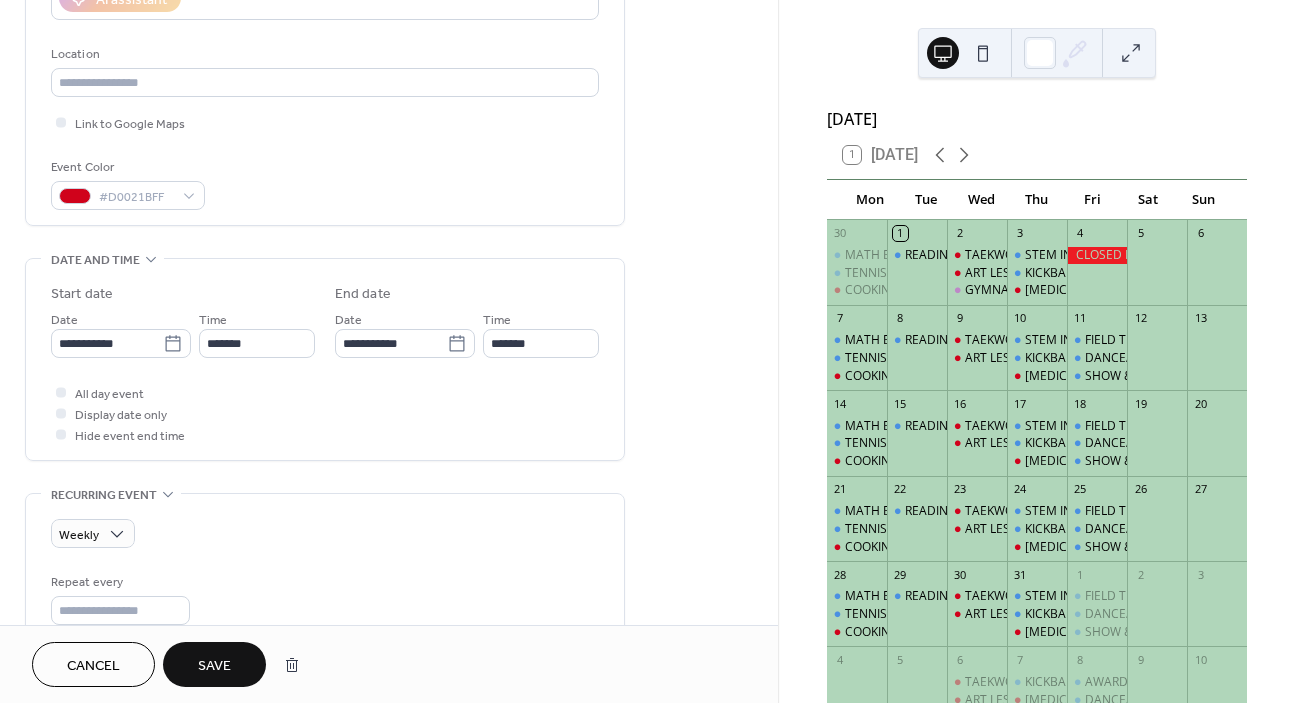 type on "*******" 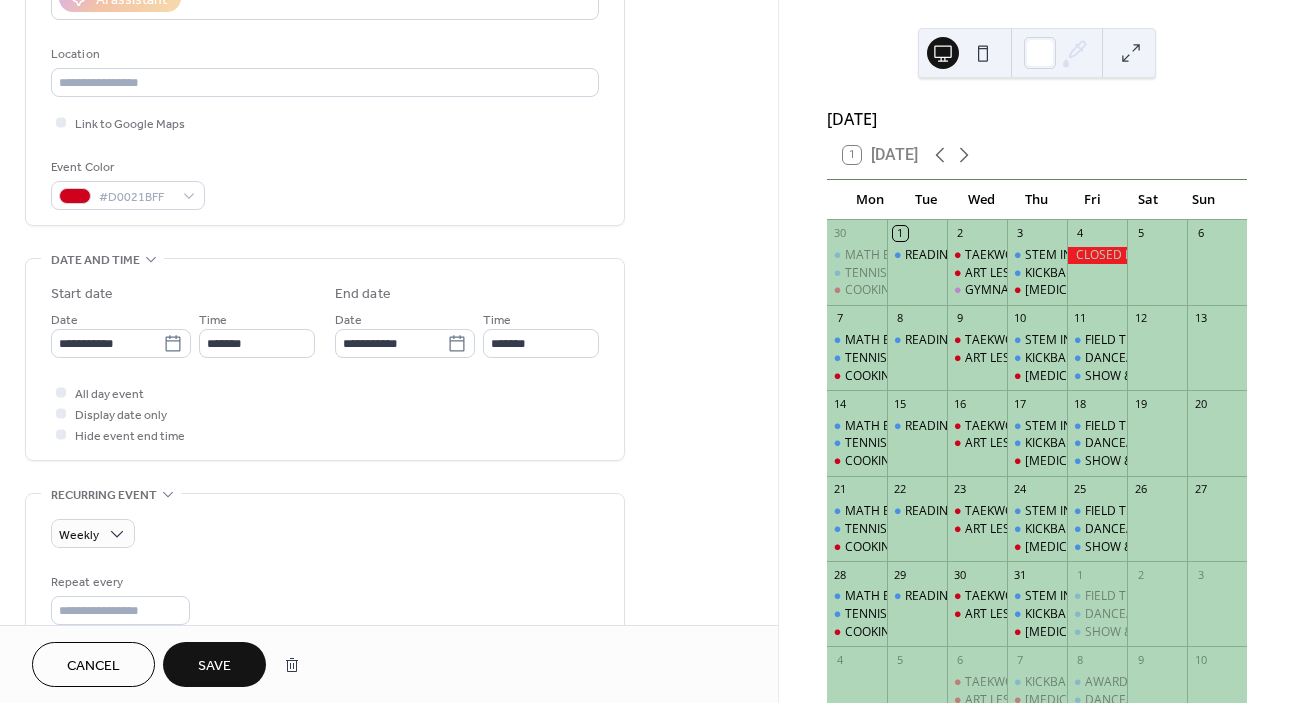 type on "*******" 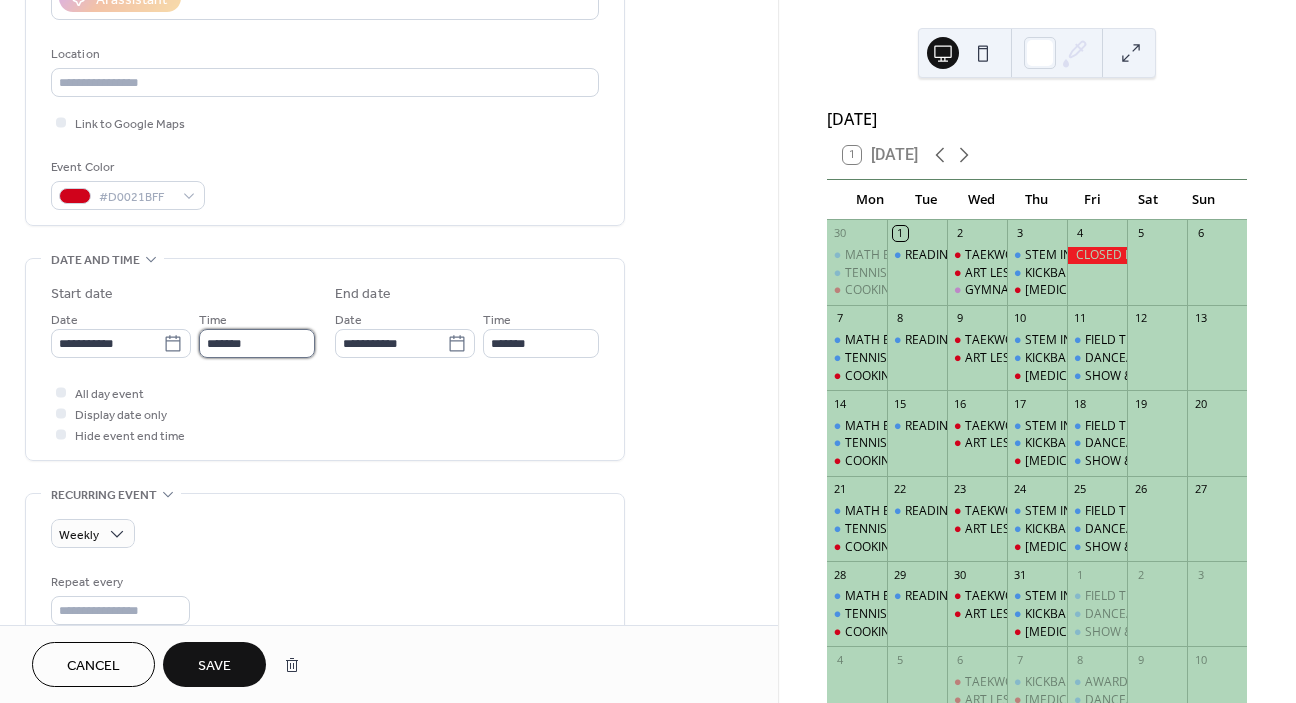 click on "*******" at bounding box center (257, 343) 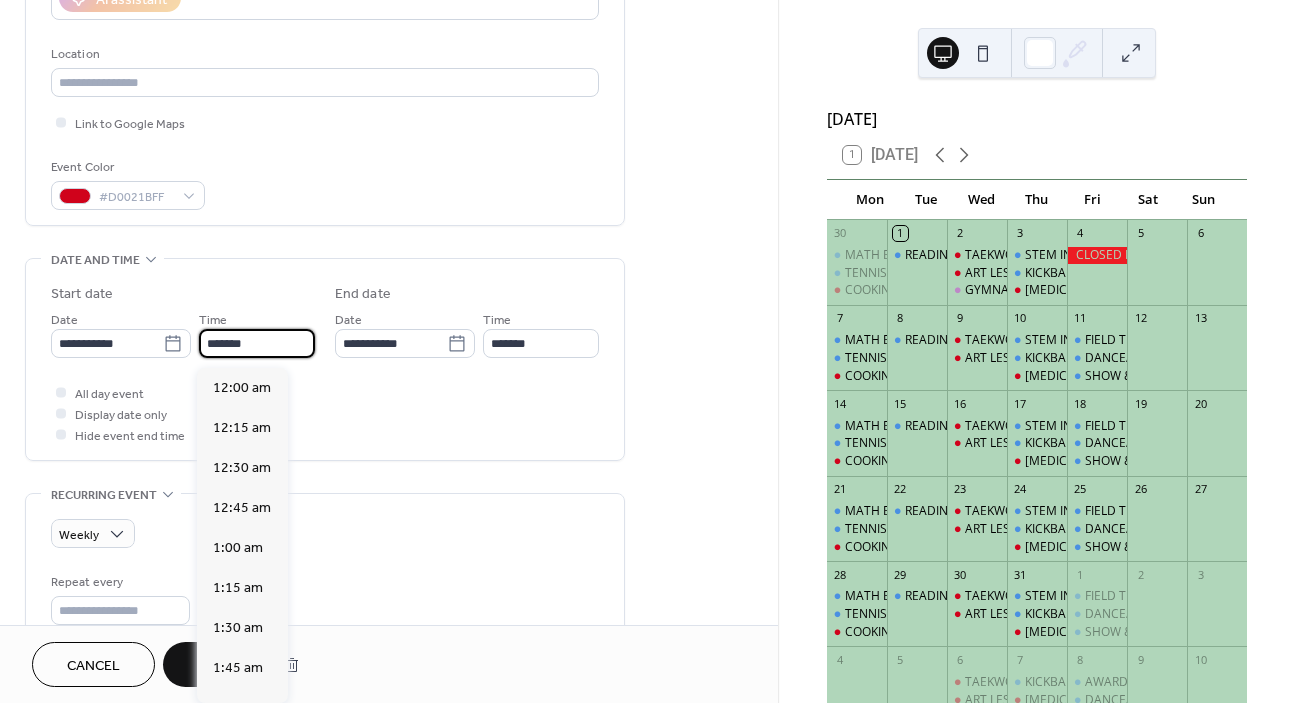 scroll, scrollTop: 2240, scrollLeft: 0, axis: vertical 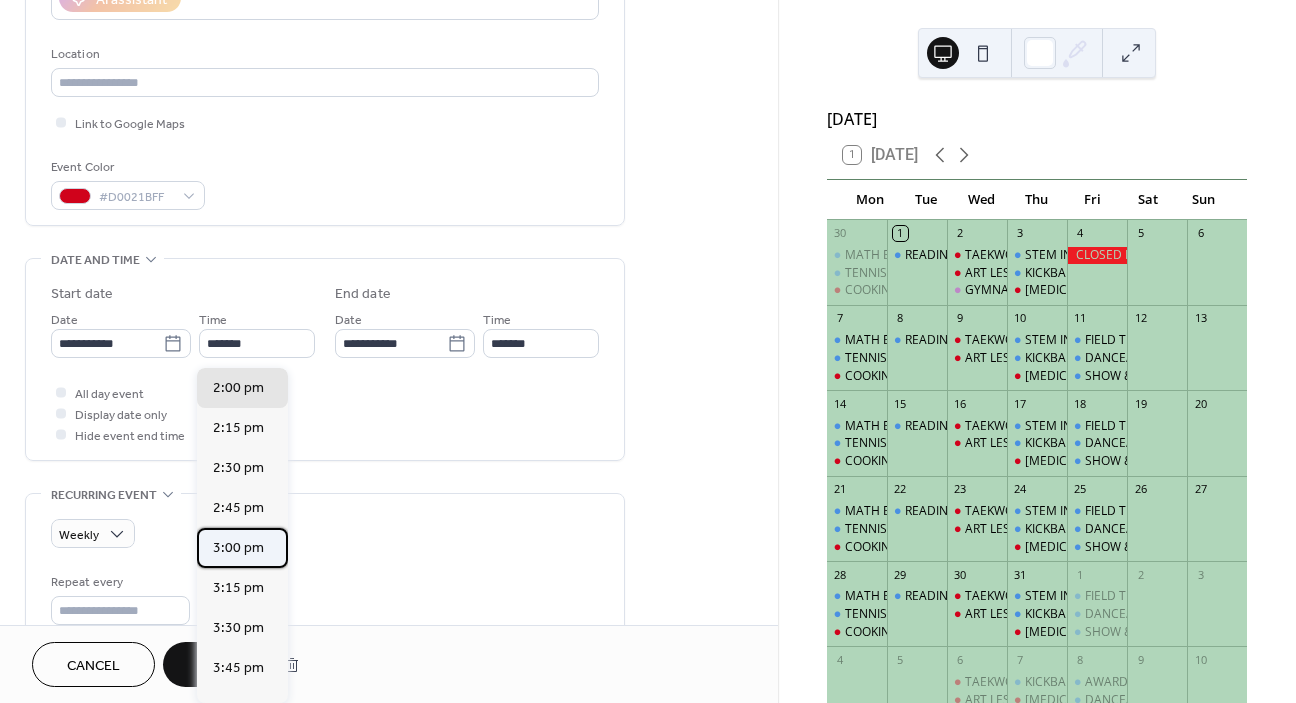 click on "3:00 pm" at bounding box center (238, 548) 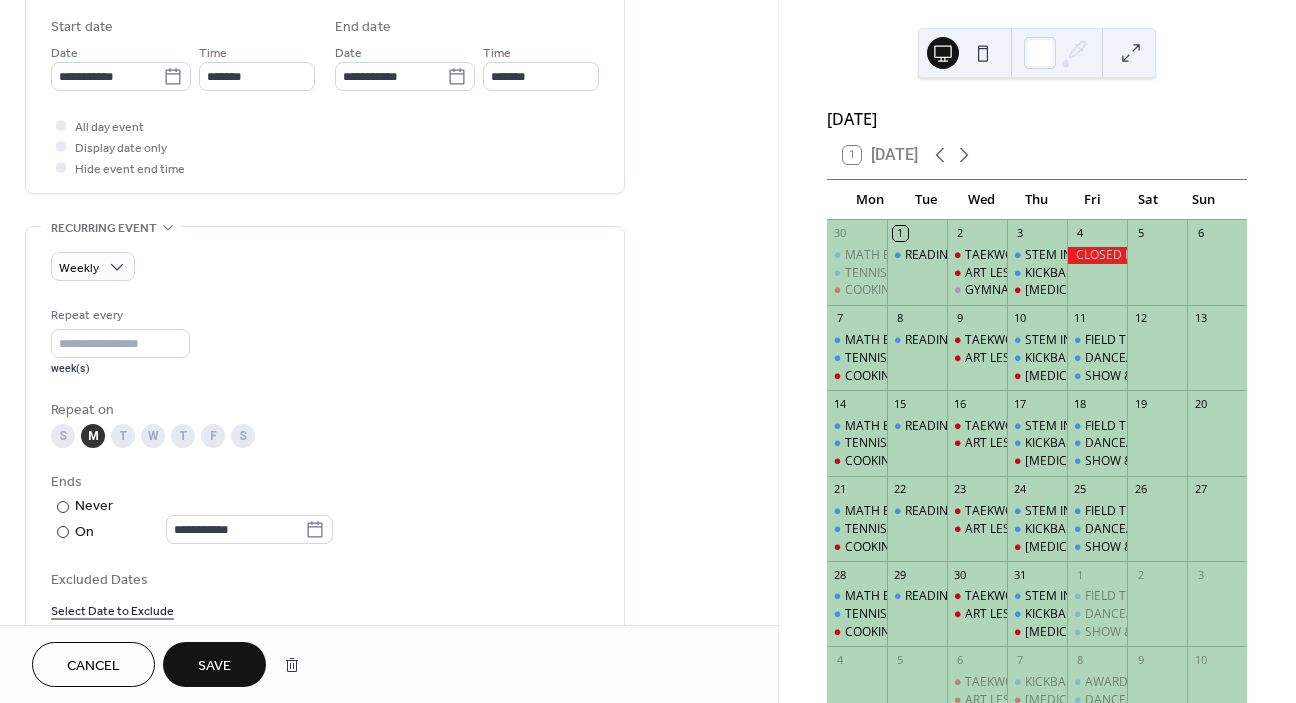 scroll, scrollTop: 660, scrollLeft: 0, axis: vertical 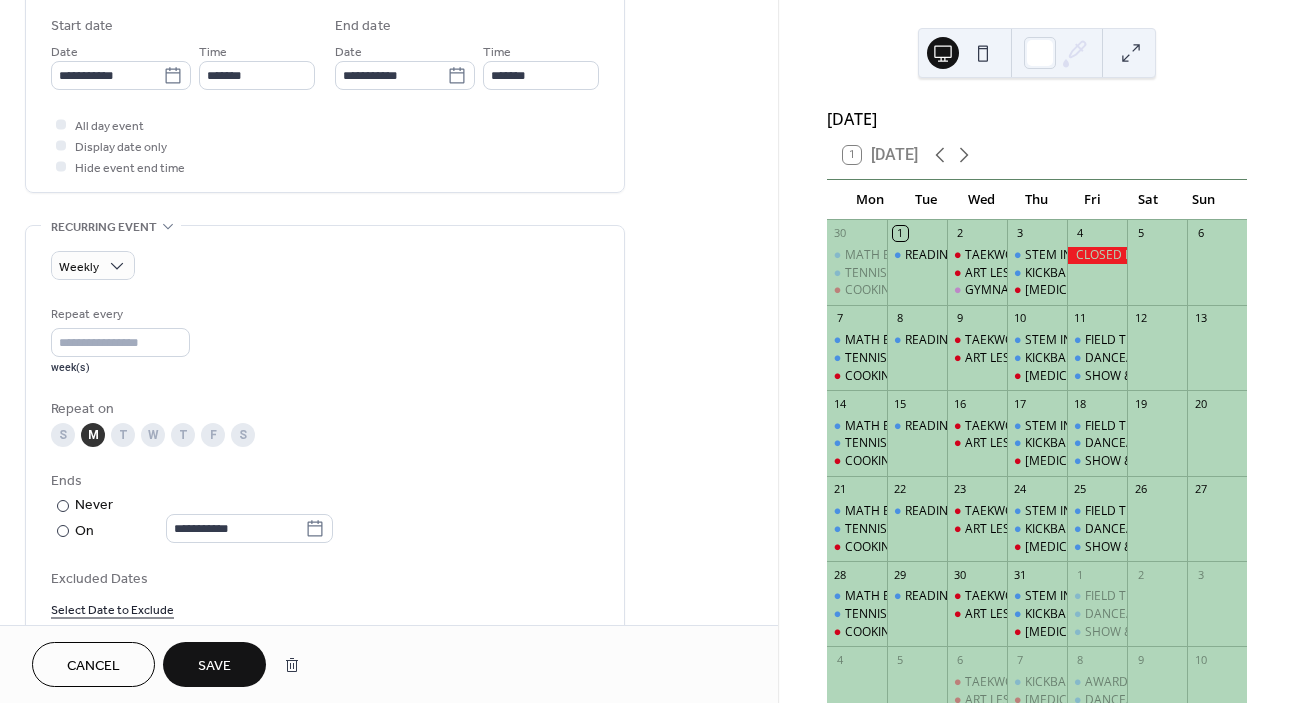 click on "Save" at bounding box center (214, 666) 